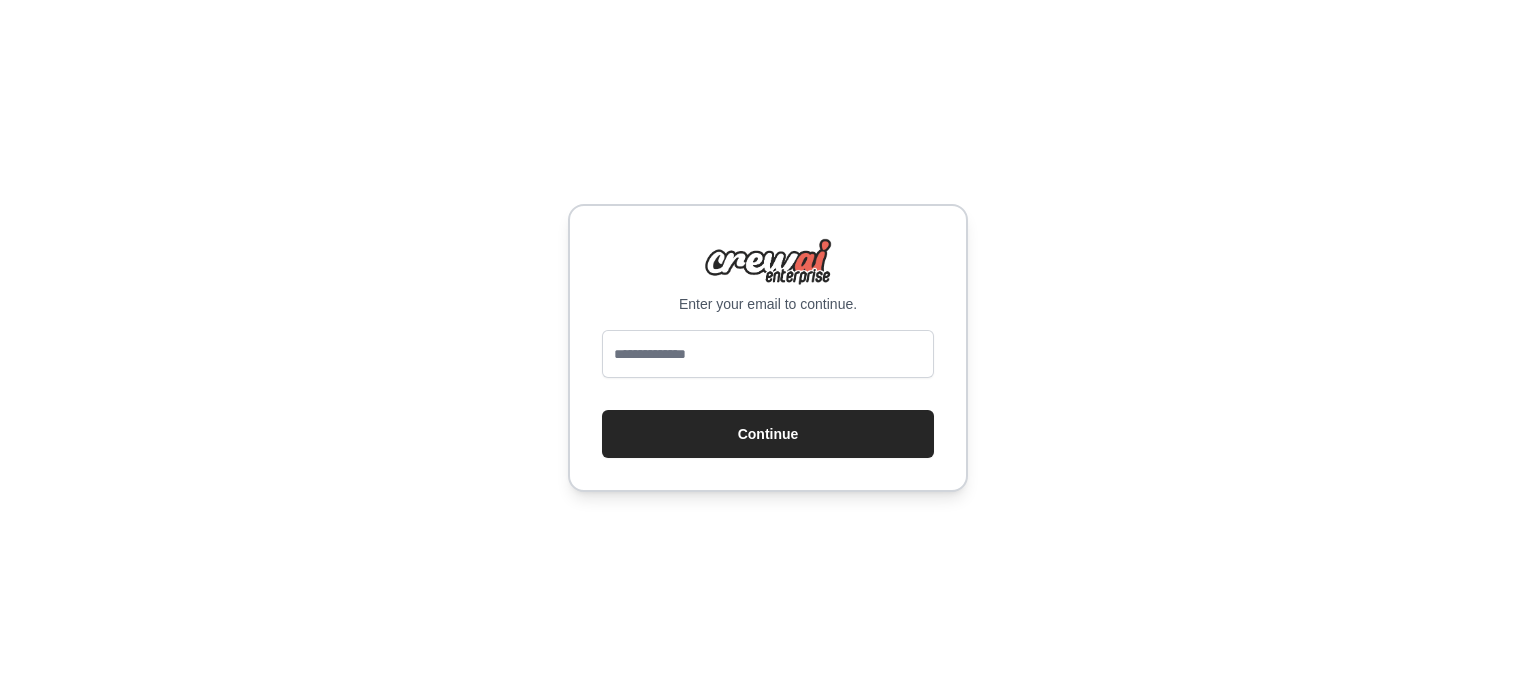 scroll, scrollTop: 0, scrollLeft: 0, axis: both 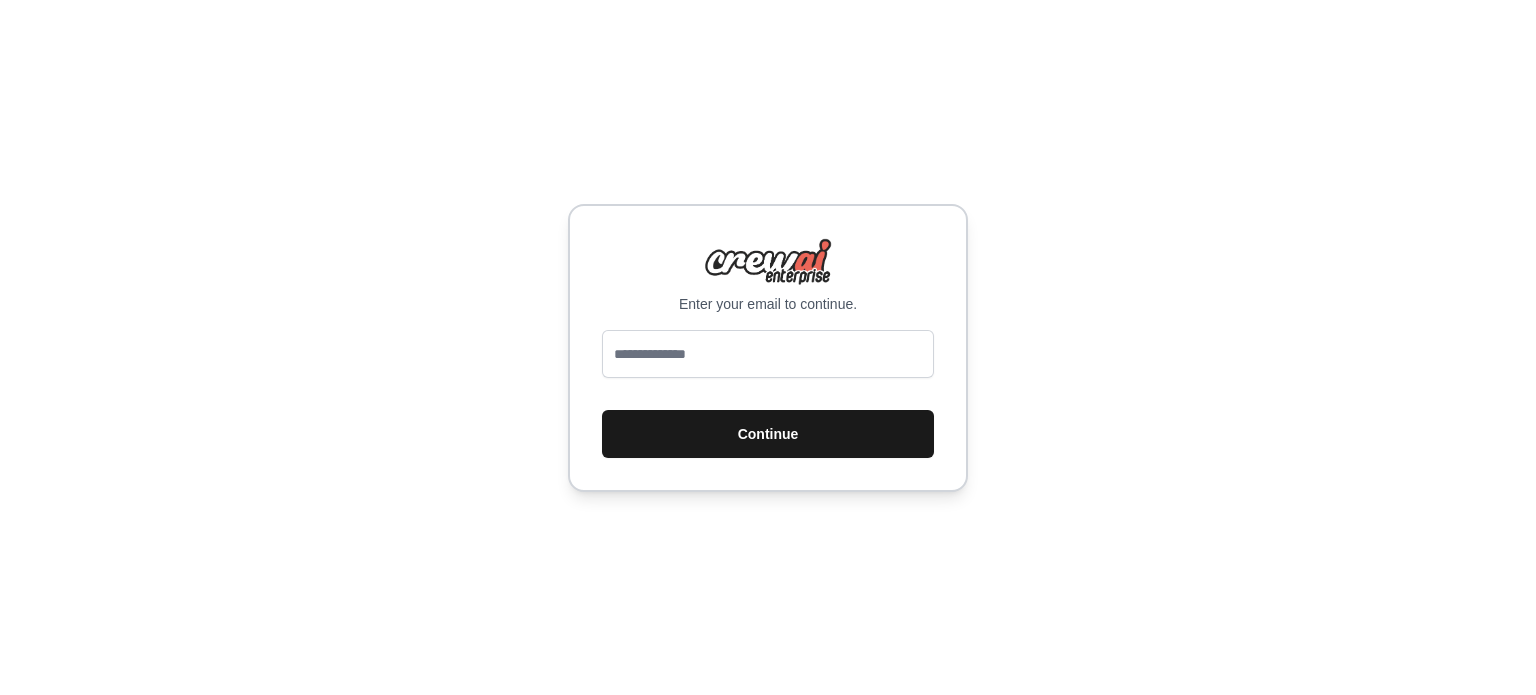 click on "Continue" at bounding box center (768, 434) 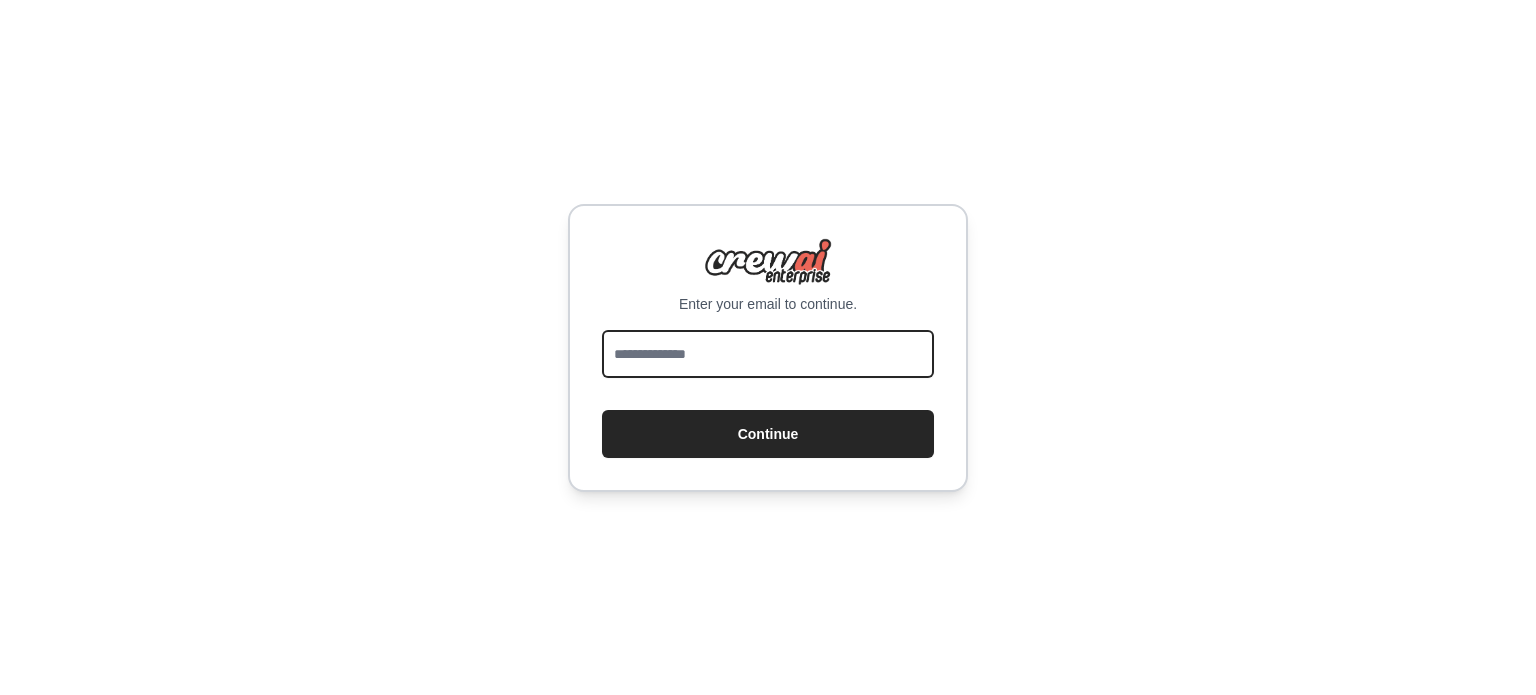 click at bounding box center (768, 354) 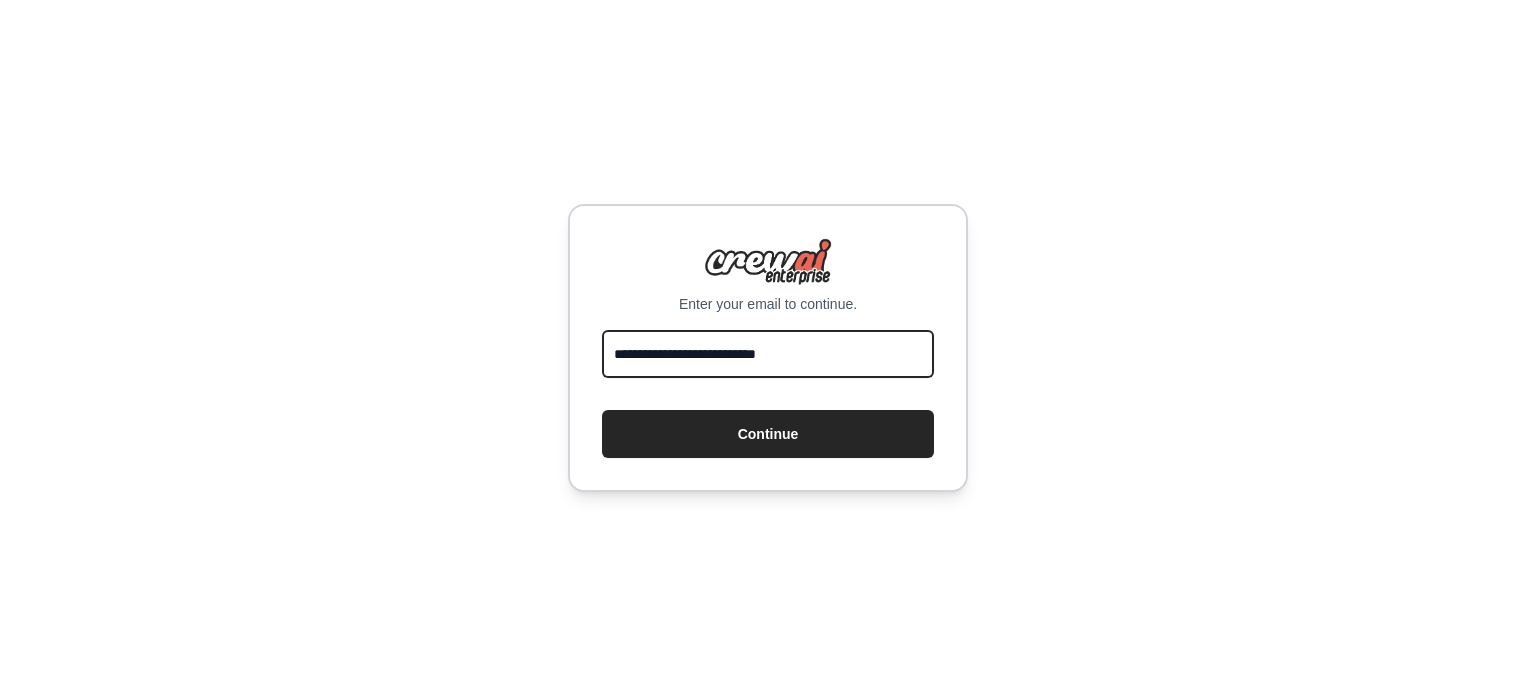 type on "**********" 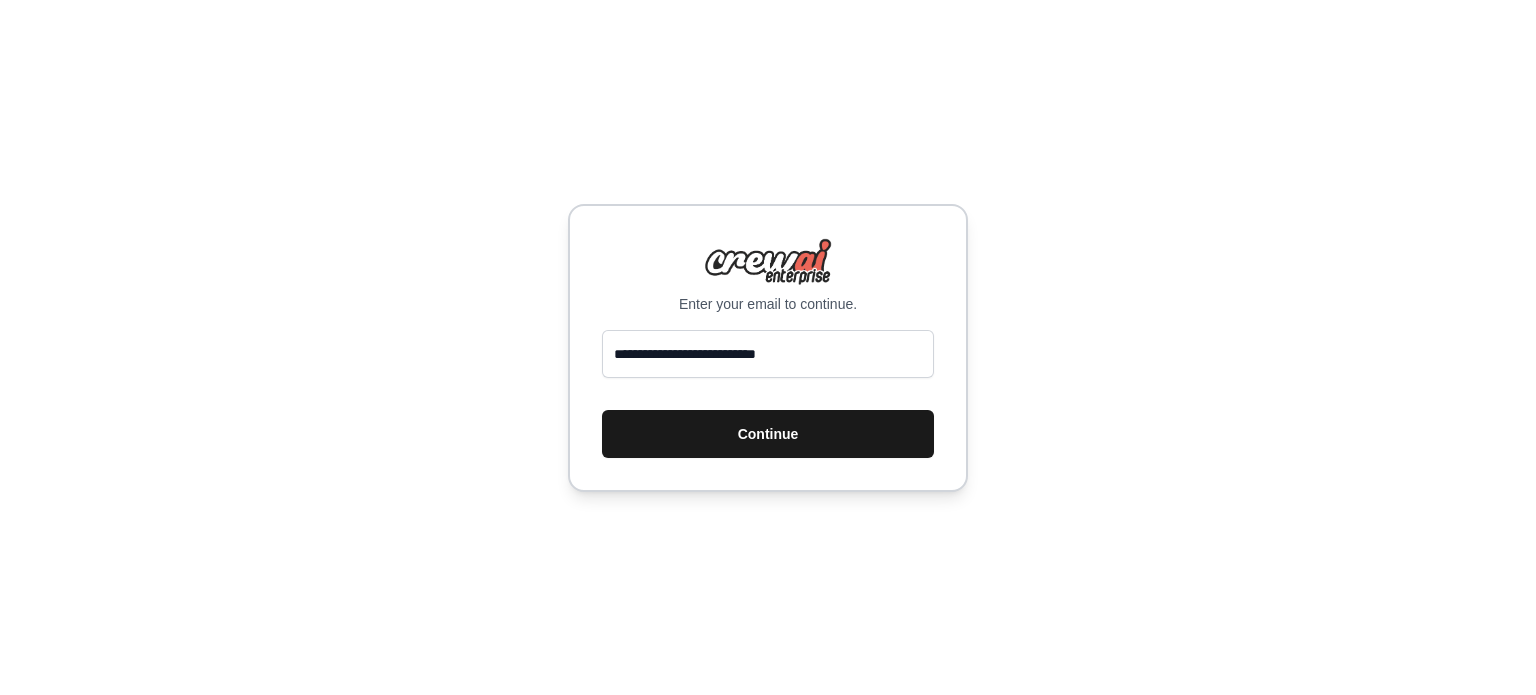 click on "Continue" at bounding box center (768, 434) 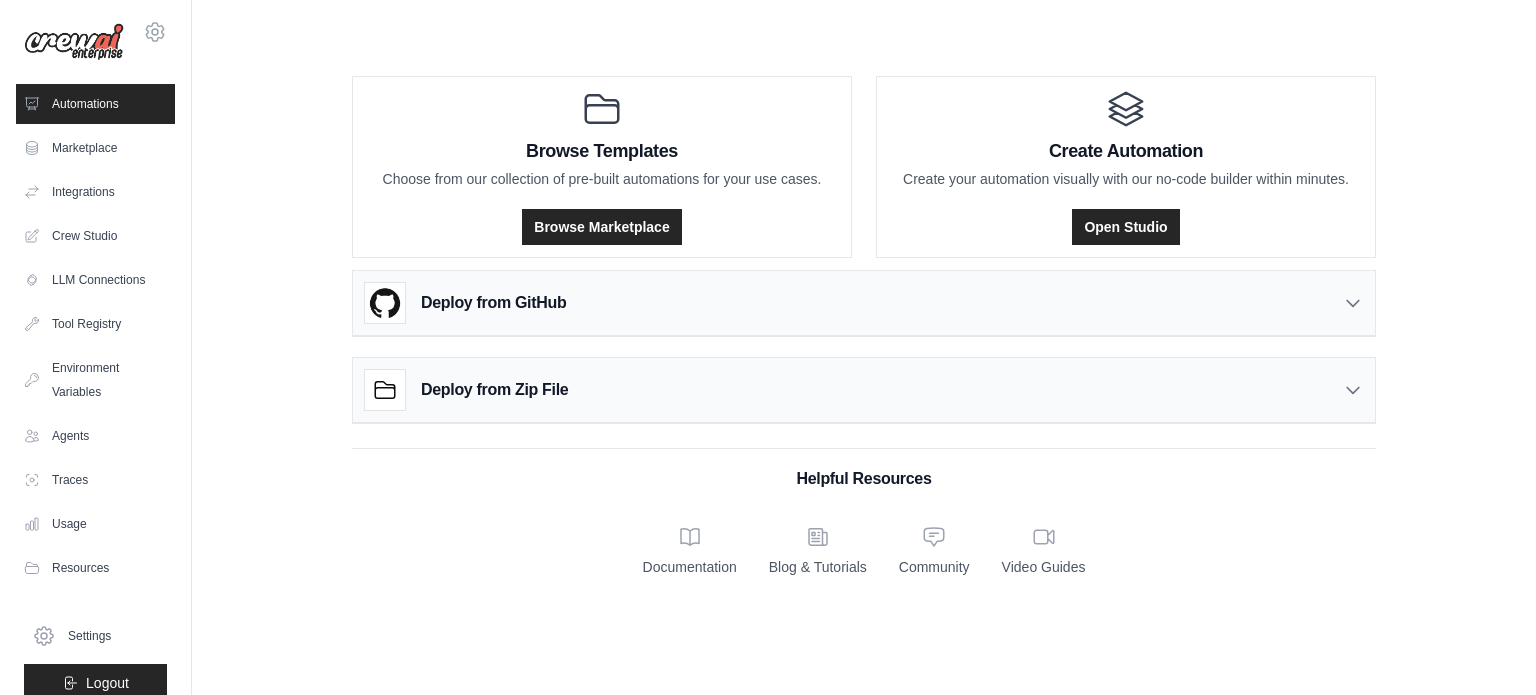 scroll, scrollTop: 0, scrollLeft: 0, axis: both 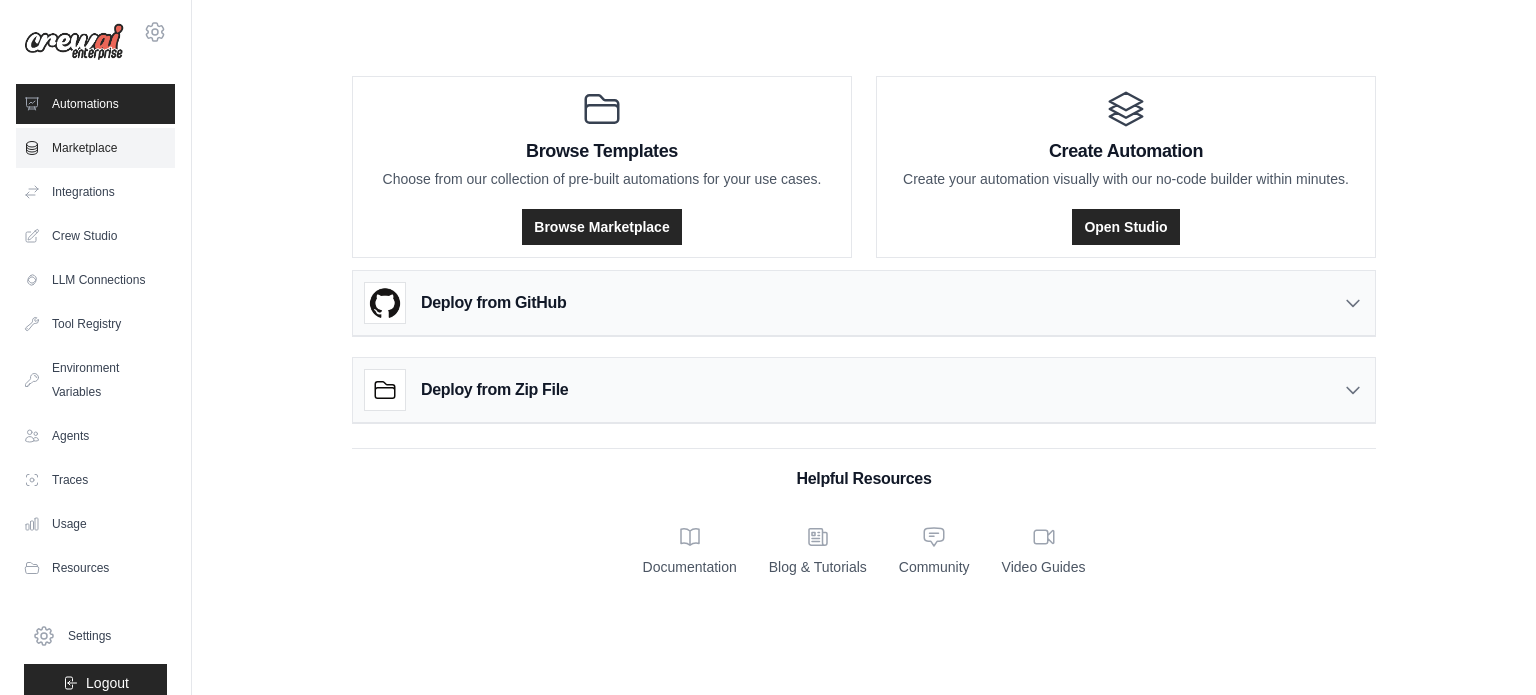 click on "Marketplace" at bounding box center (95, 148) 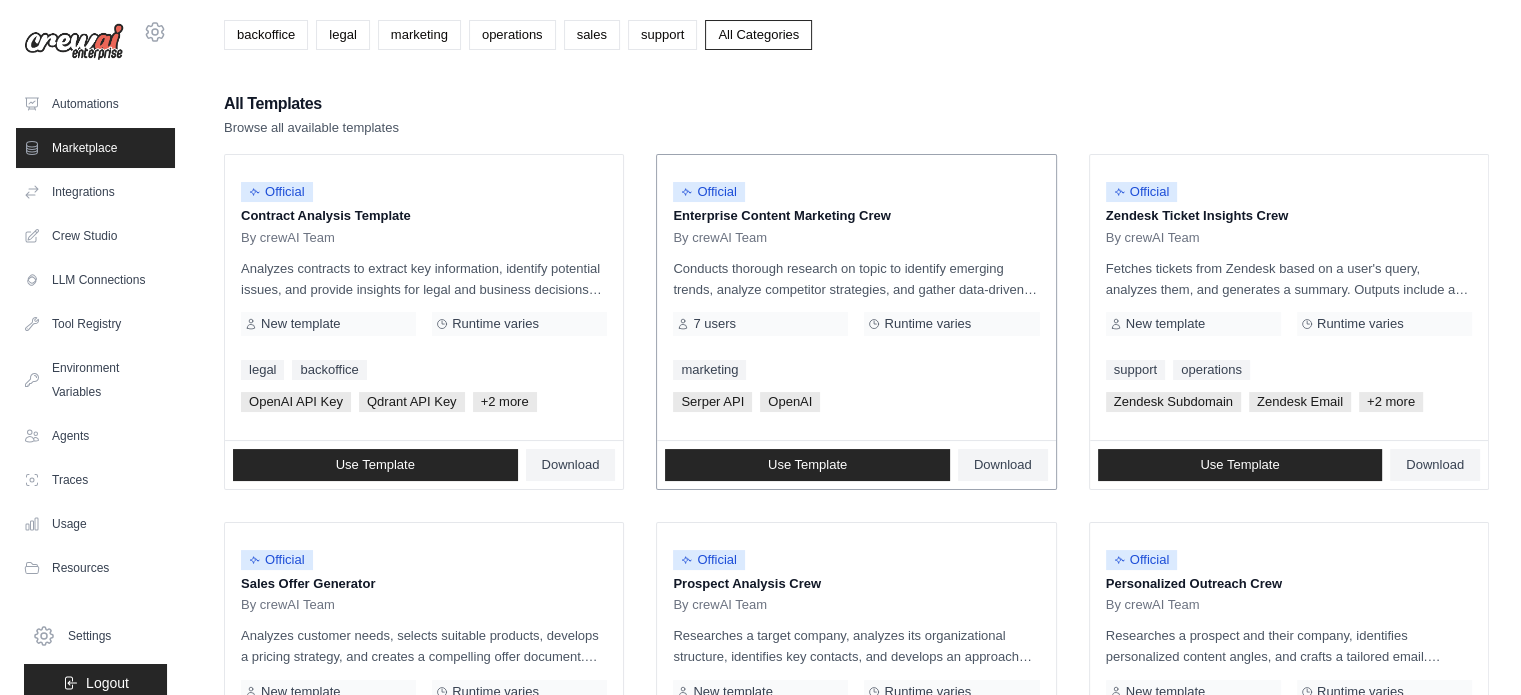 scroll, scrollTop: 0, scrollLeft: 0, axis: both 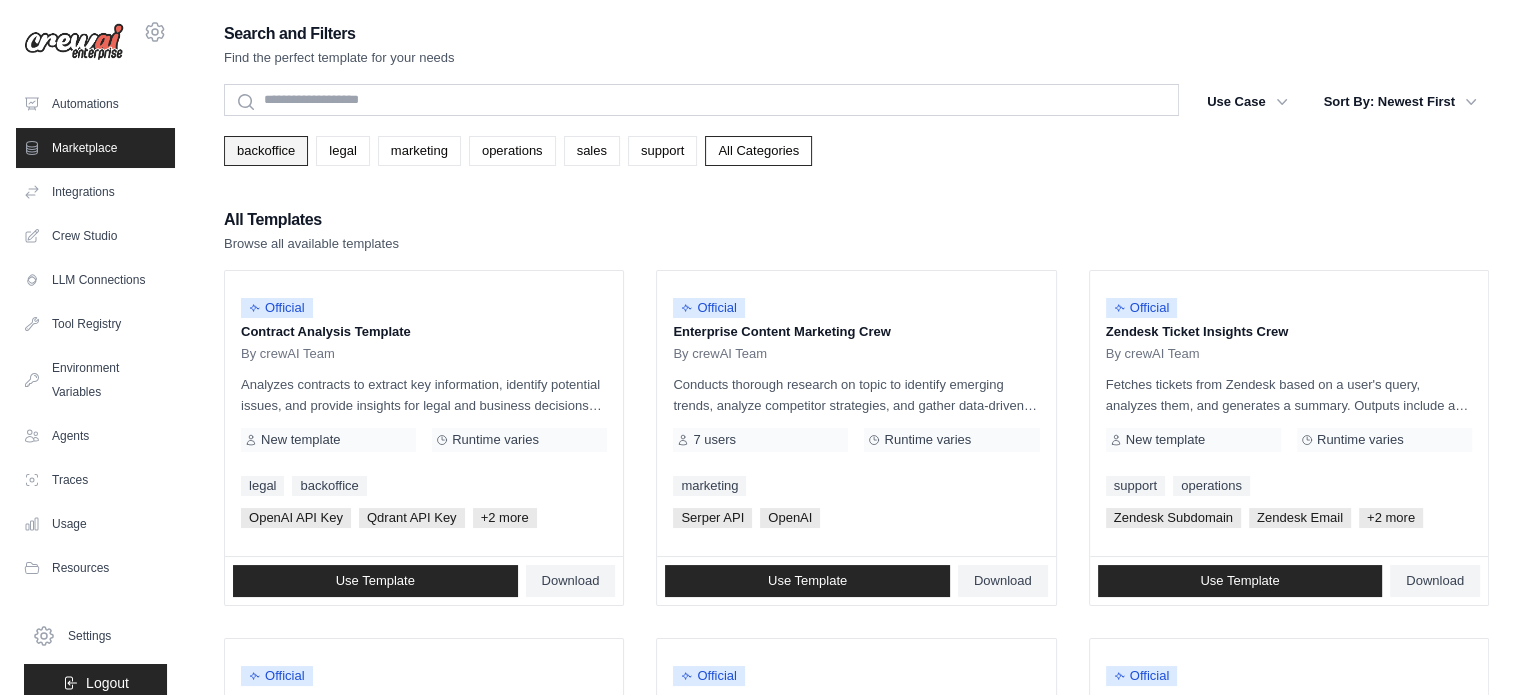 click on "Search and Filters
Find the perfect template for your needs
Search
Use Case
backoffice
legal
marketing
operations
sales
support
Clear All Filters" at bounding box center [856, 914] 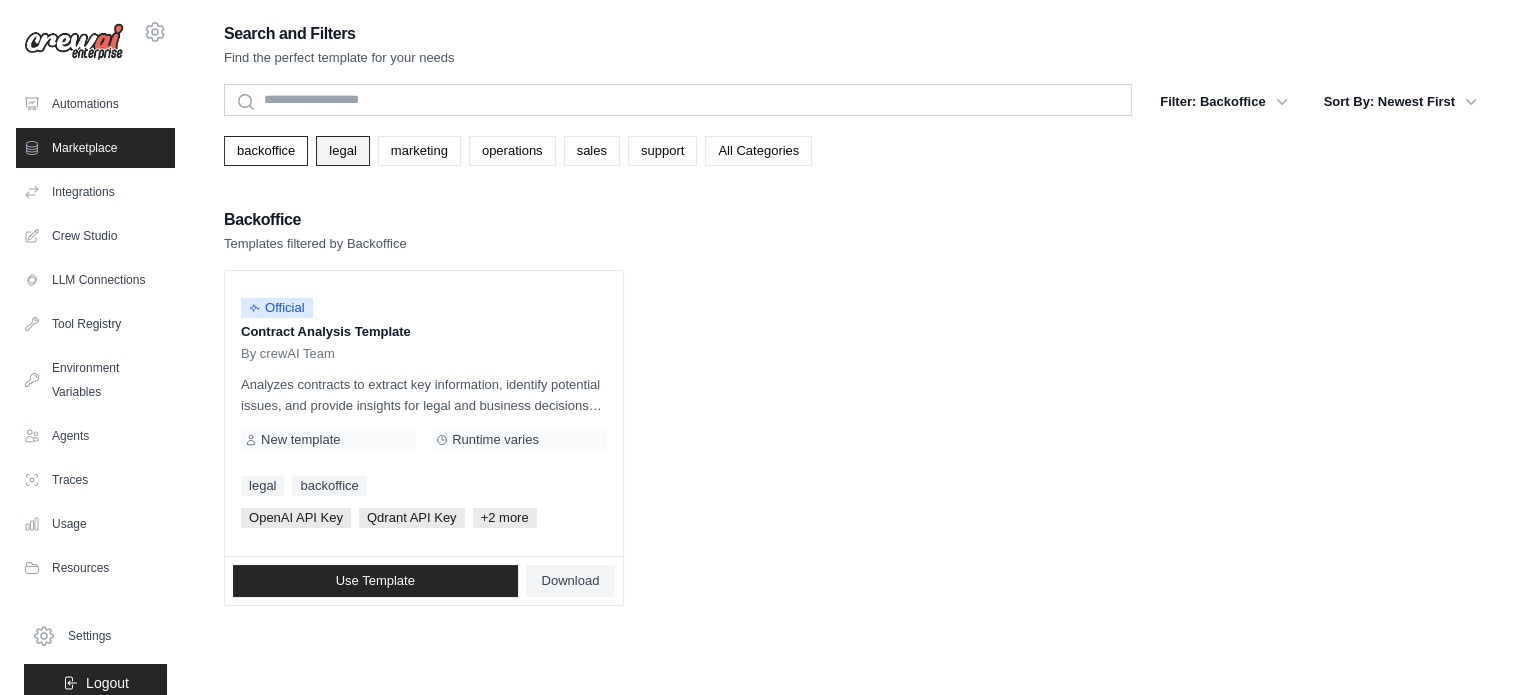 click on "legal" at bounding box center (342, 151) 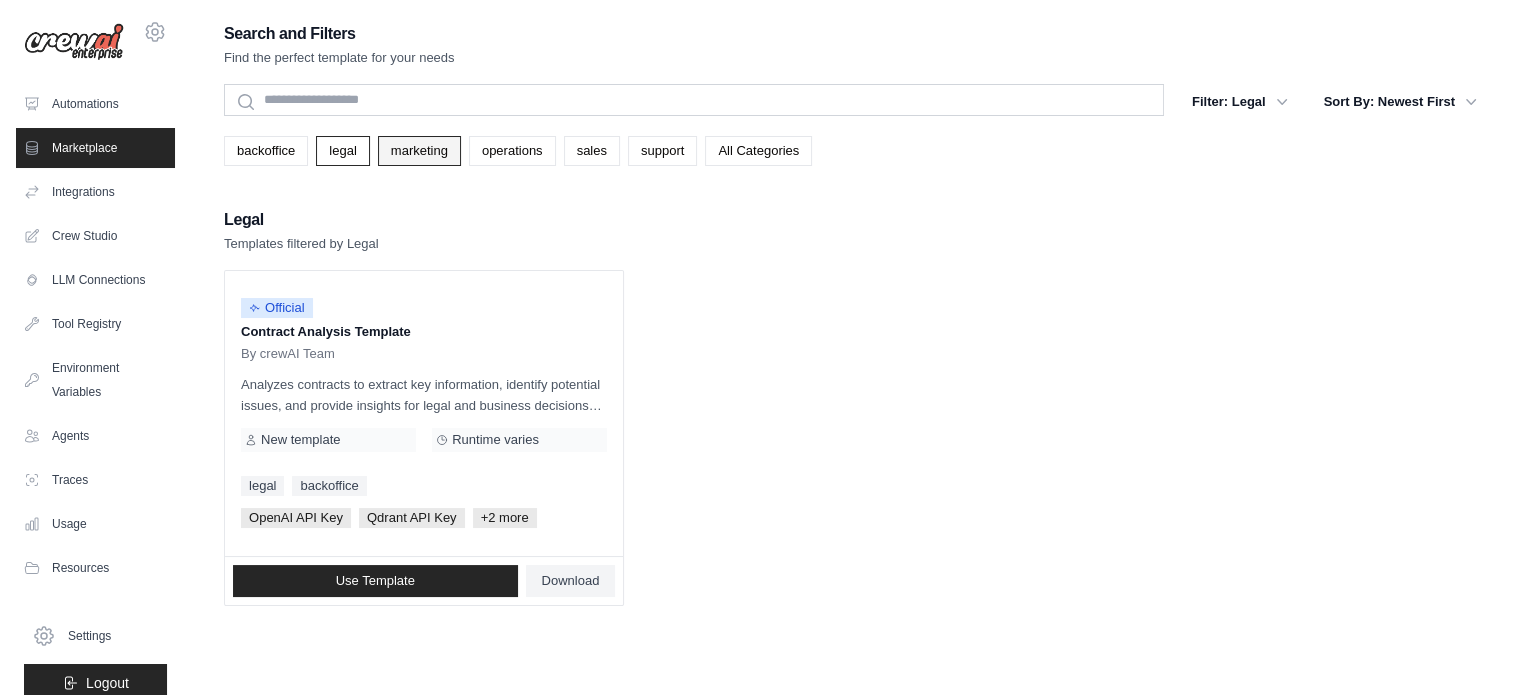 click on "marketing" at bounding box center (419, 151) 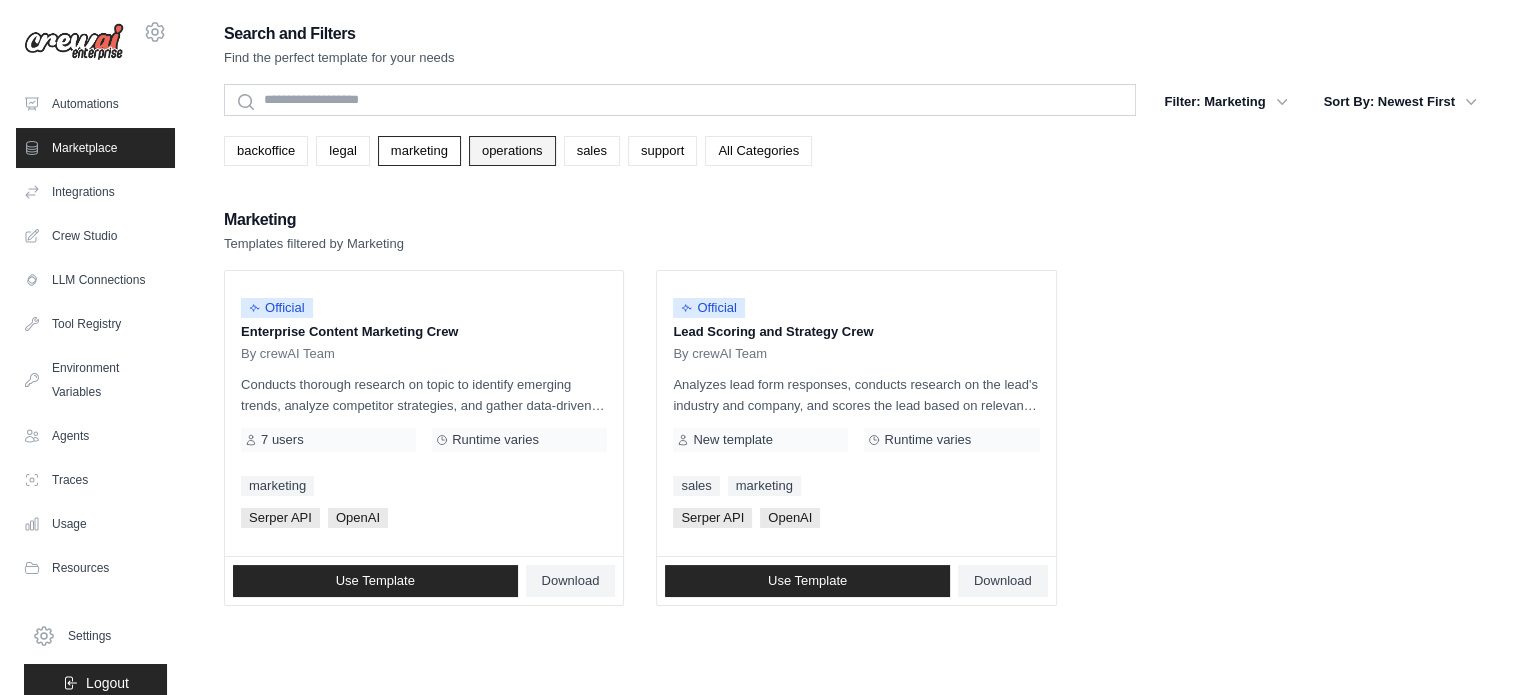 click on "operations" at bounding box center (512, 151) 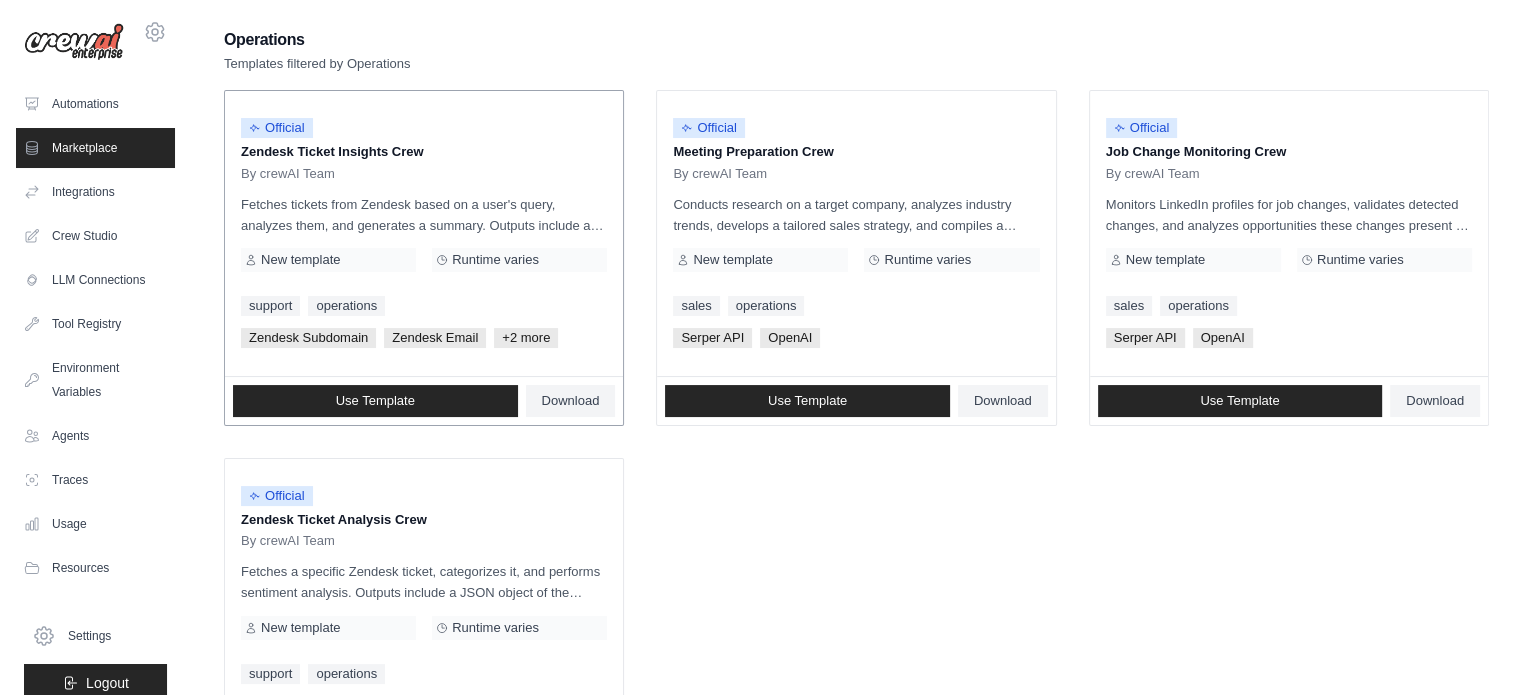 scroll, scrollTop: 200, scrollLeft: 0, axis: vertical 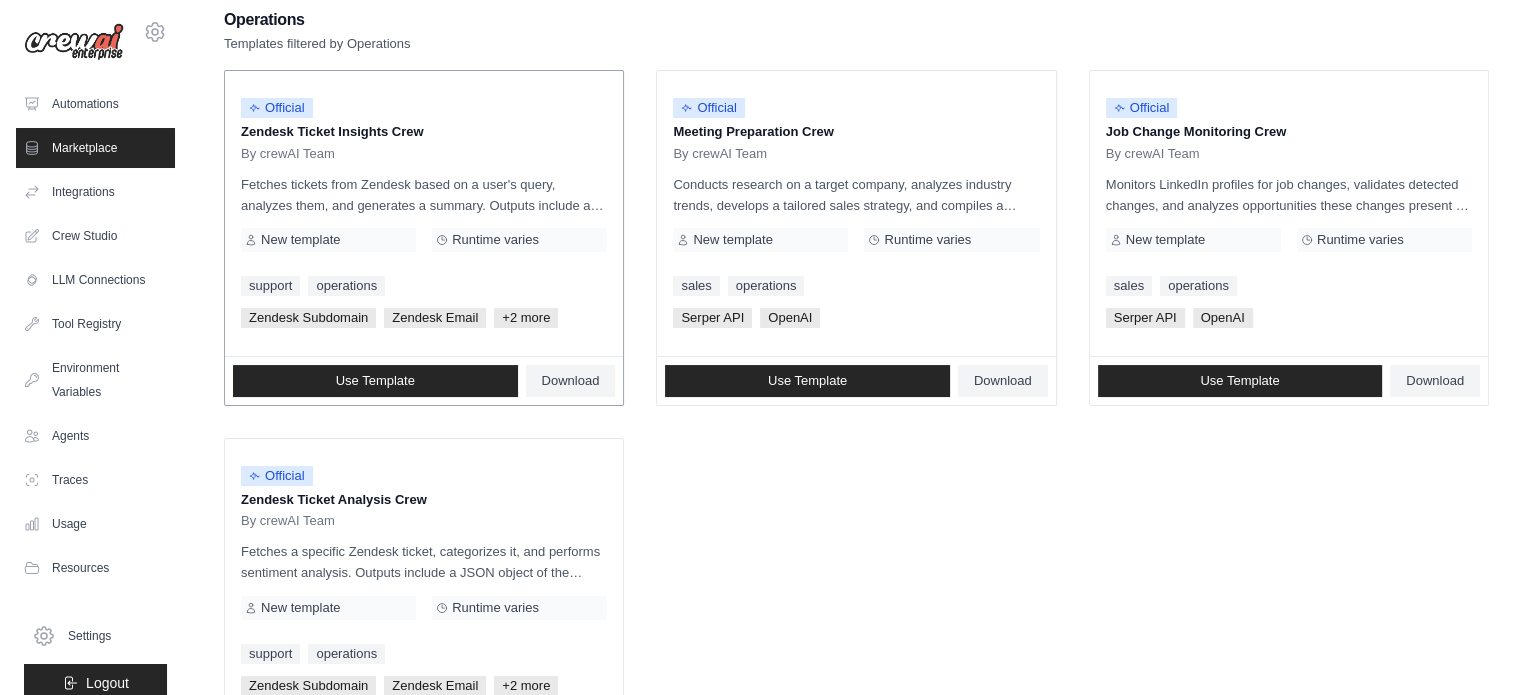 click on "+2 more" at bounding box center [526, 318] 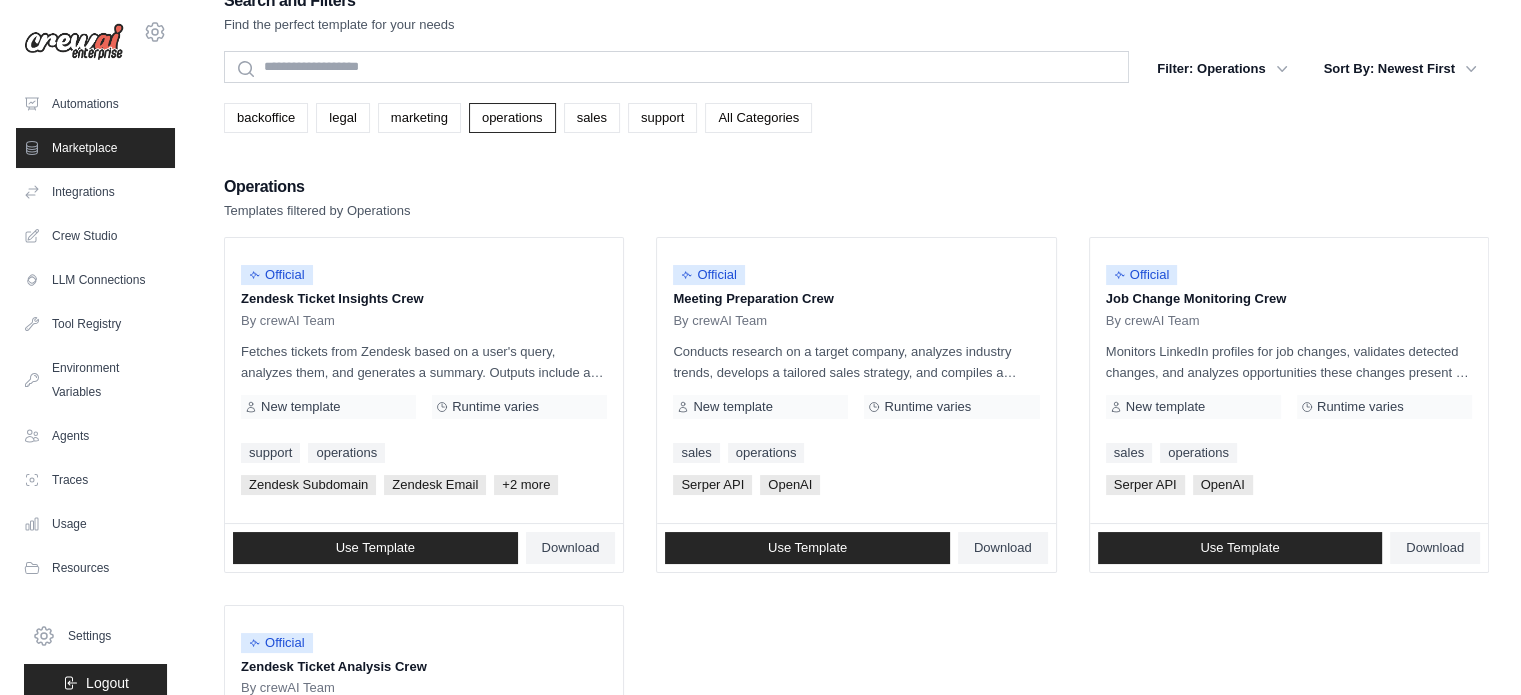 scroll, scrollTop: 0, scrollLeft: 0, axis: both 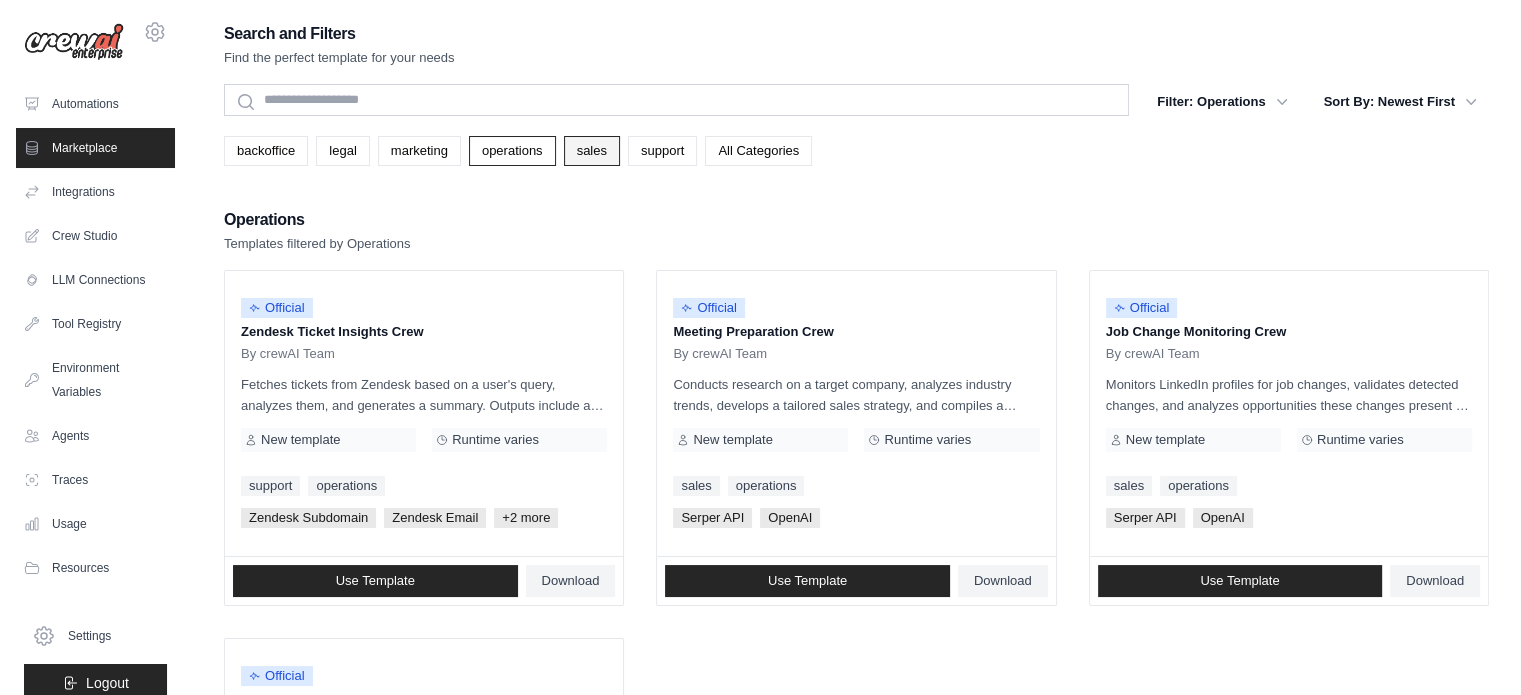 click on "sales" at bounding box center (592, 151) 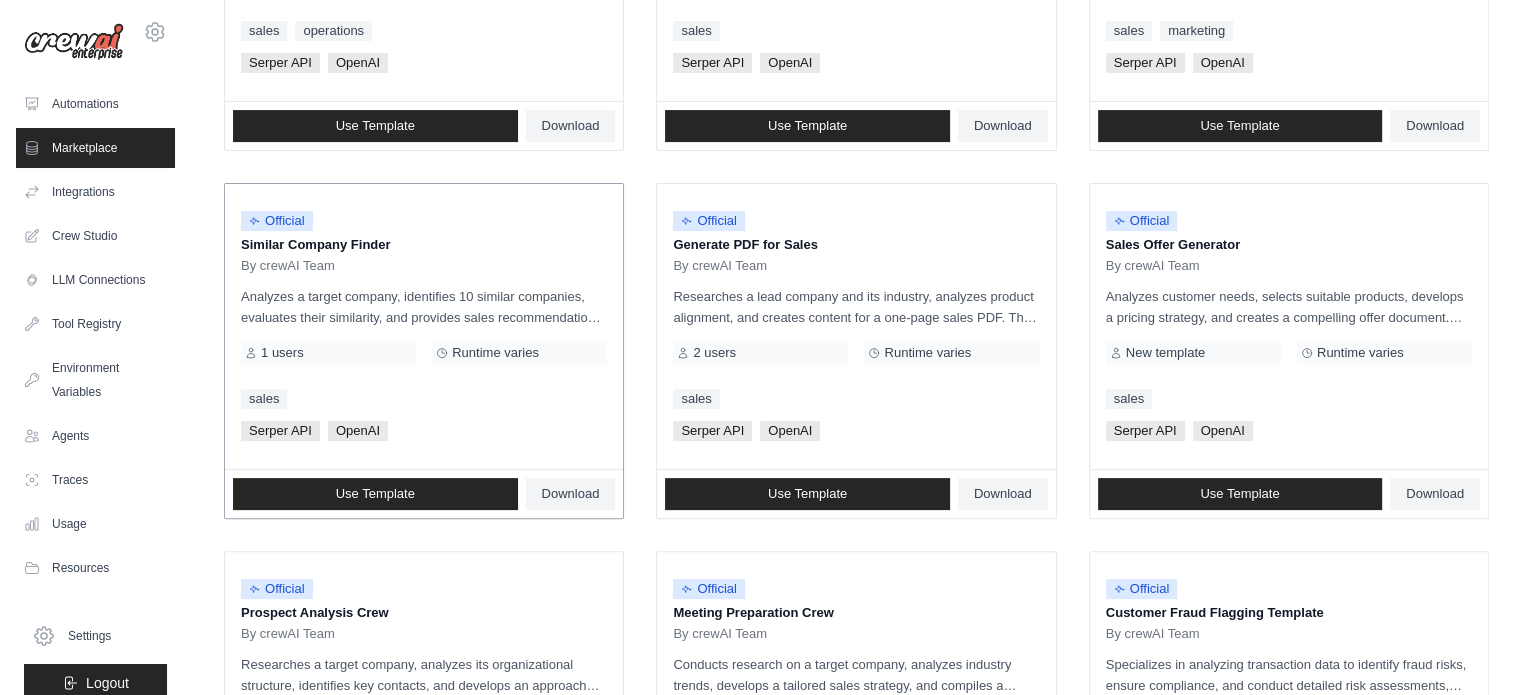 scroll, scrollTop: 0, scrollLeft: 0, axis: both 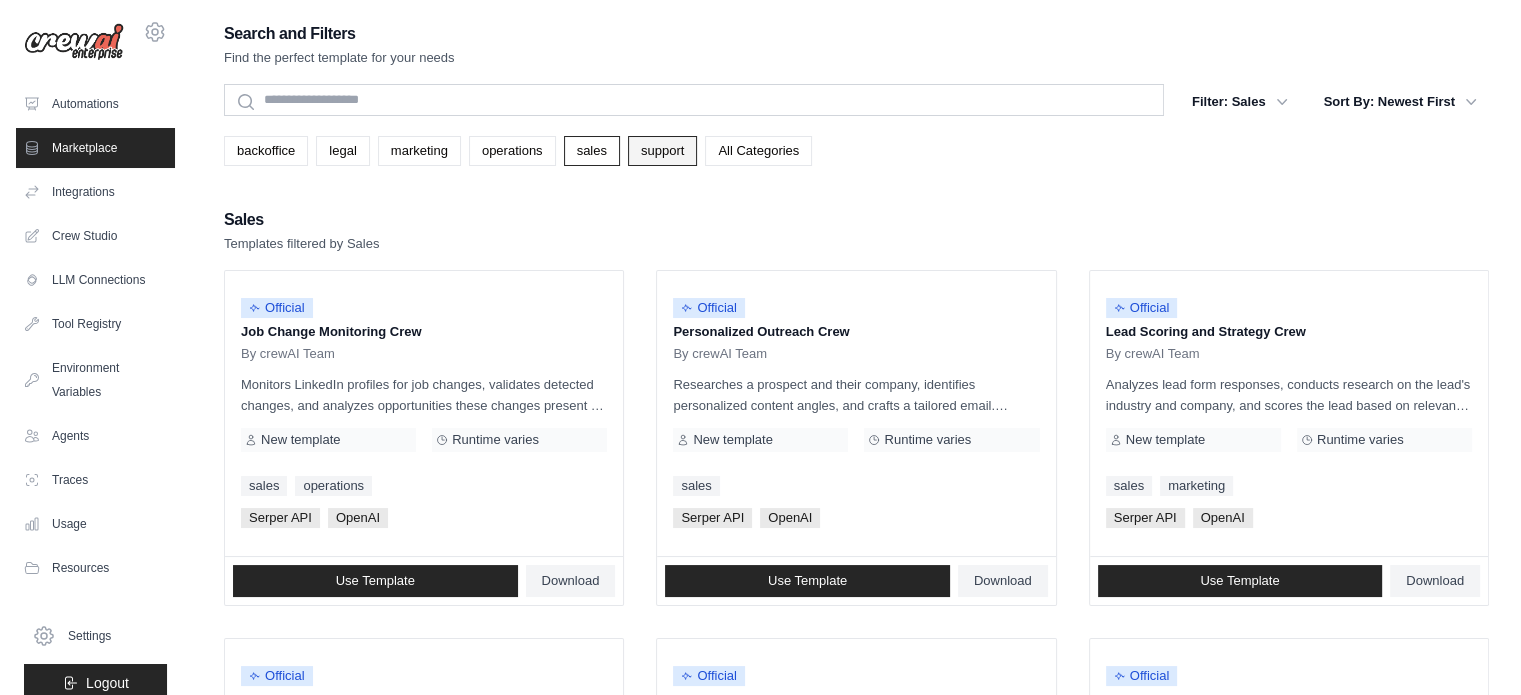 click on "support" at bounding box center [662, 151] 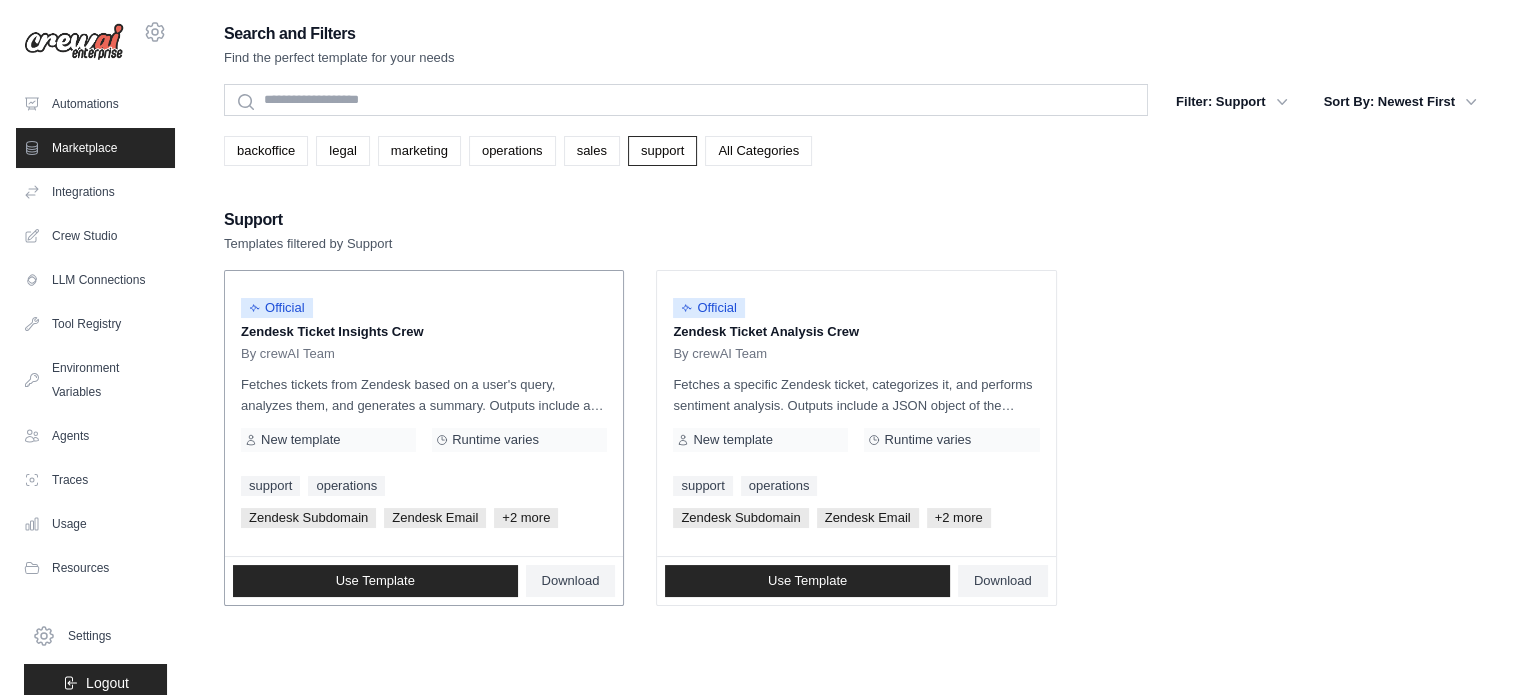 click on "+2 more" at bounding box center [526, 518] 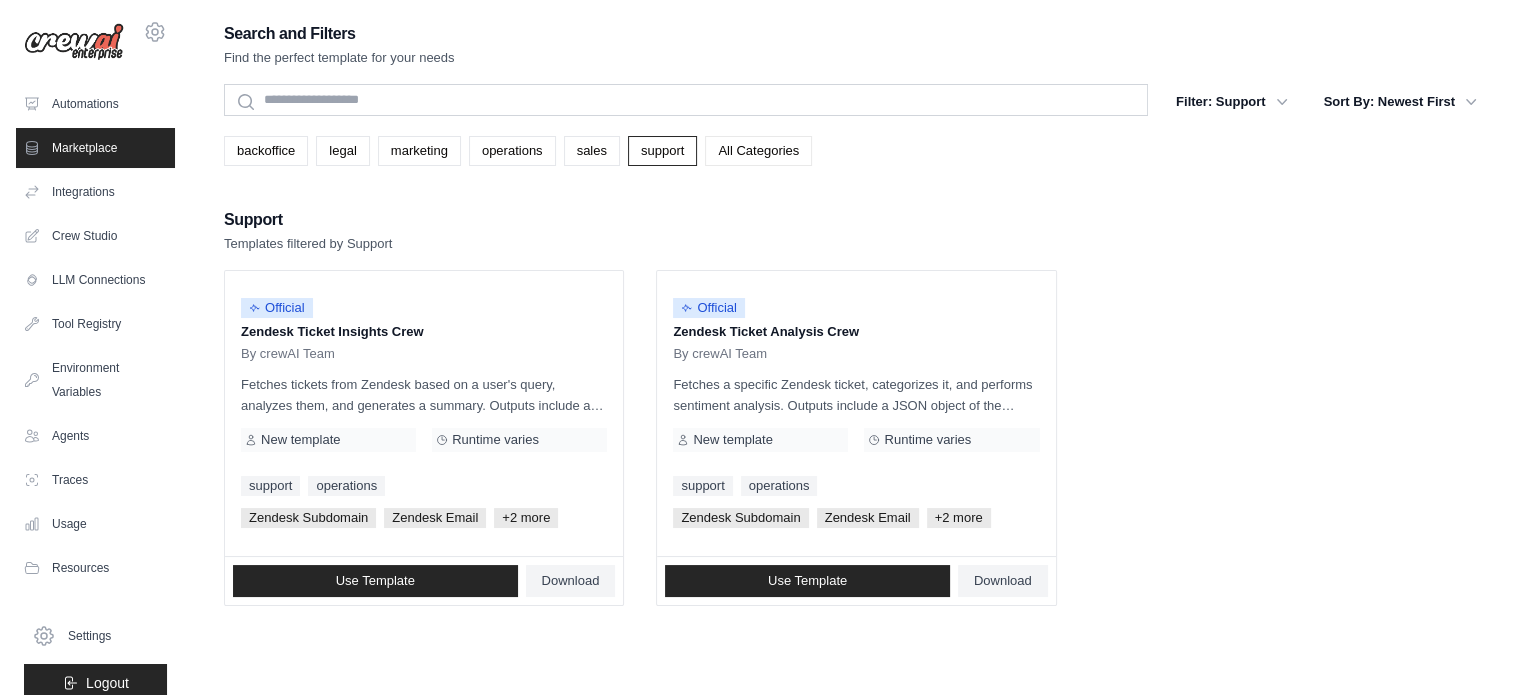 click on "All Categories" at bounding box center (758, 151) 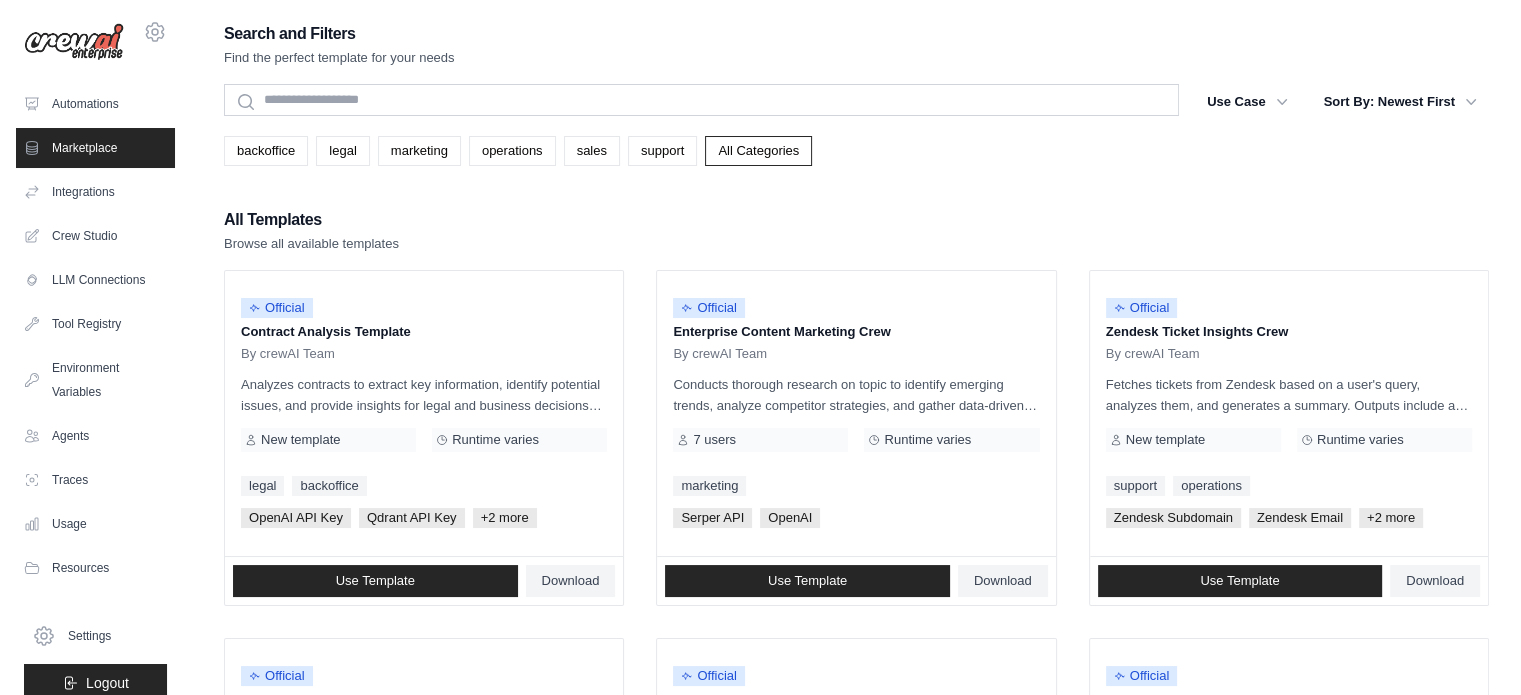 scroll, scrollTop: 22, scrollLeft: 0, axis: vertical 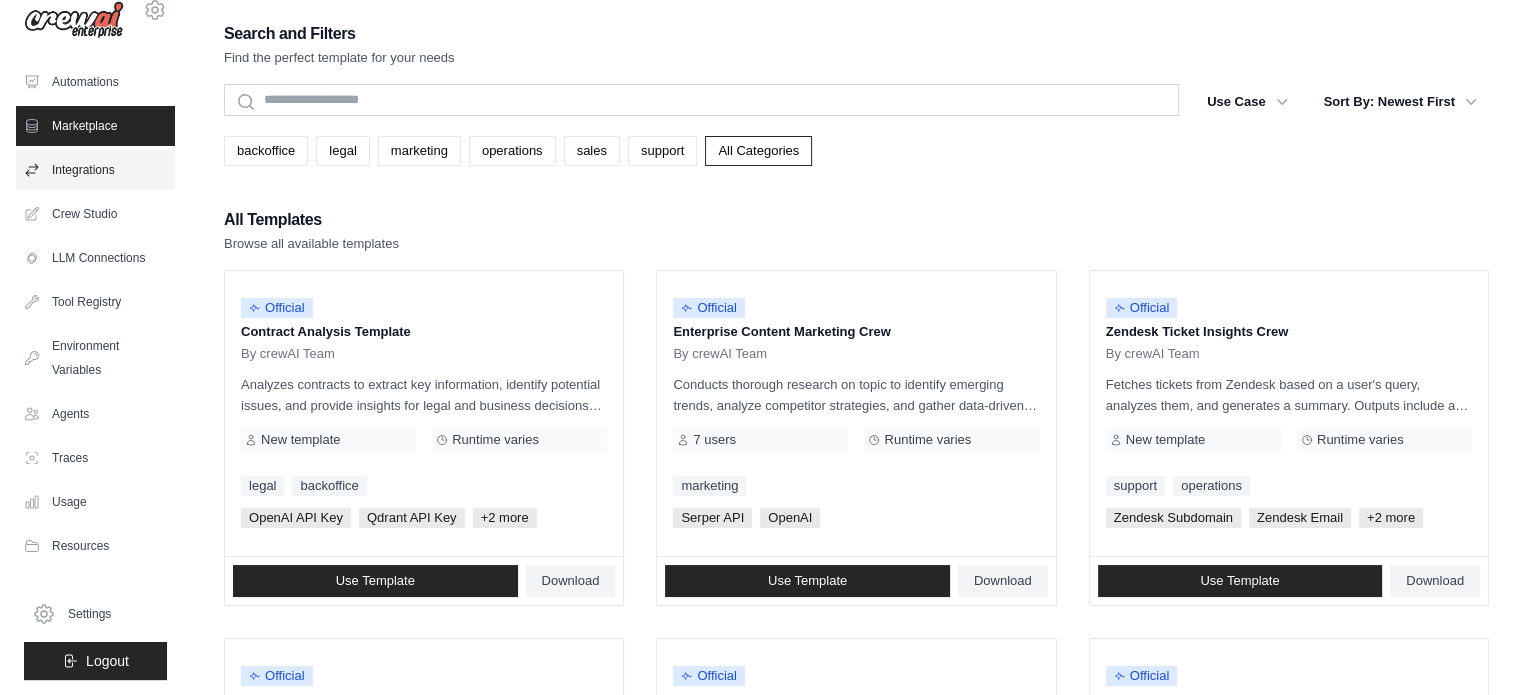click on "Integrations" at bounding box center (95, 170) 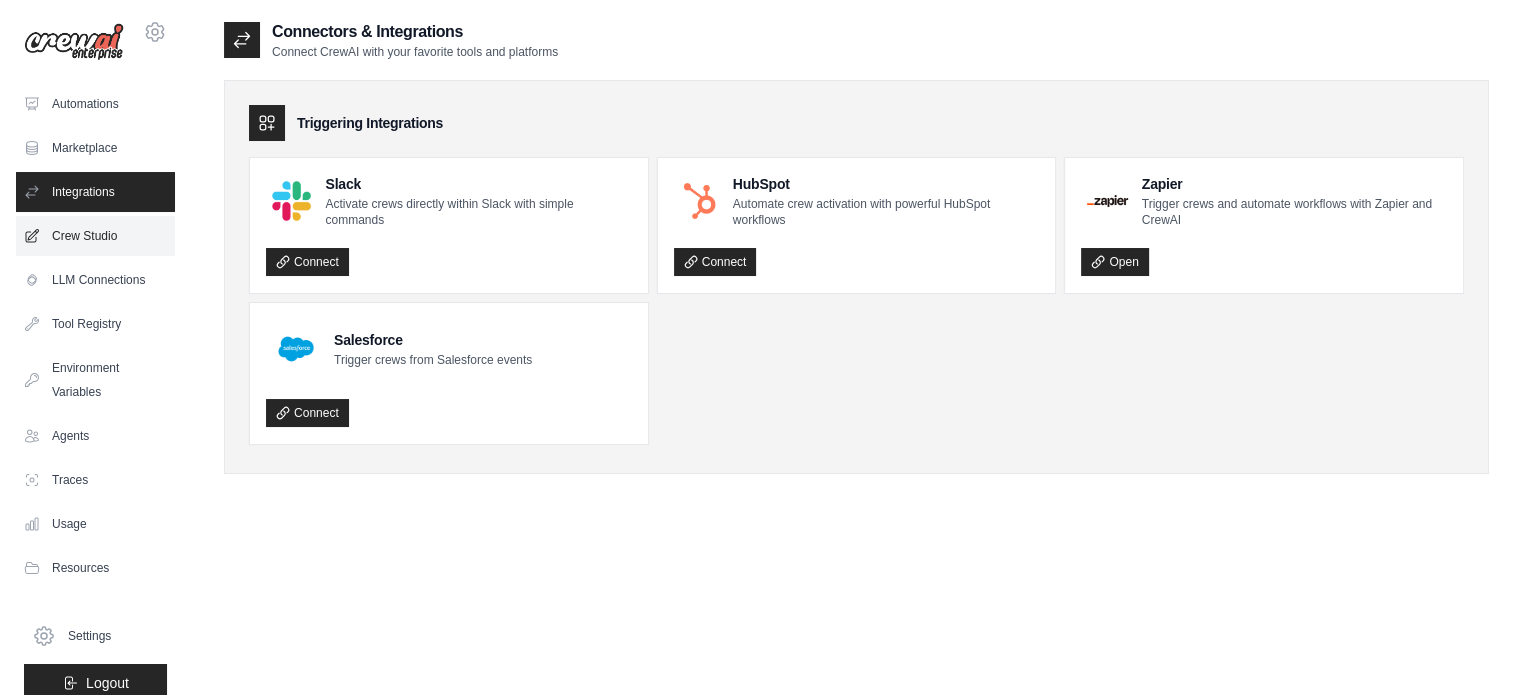 click on "Crew Studio" at bounding box center (95, 236) 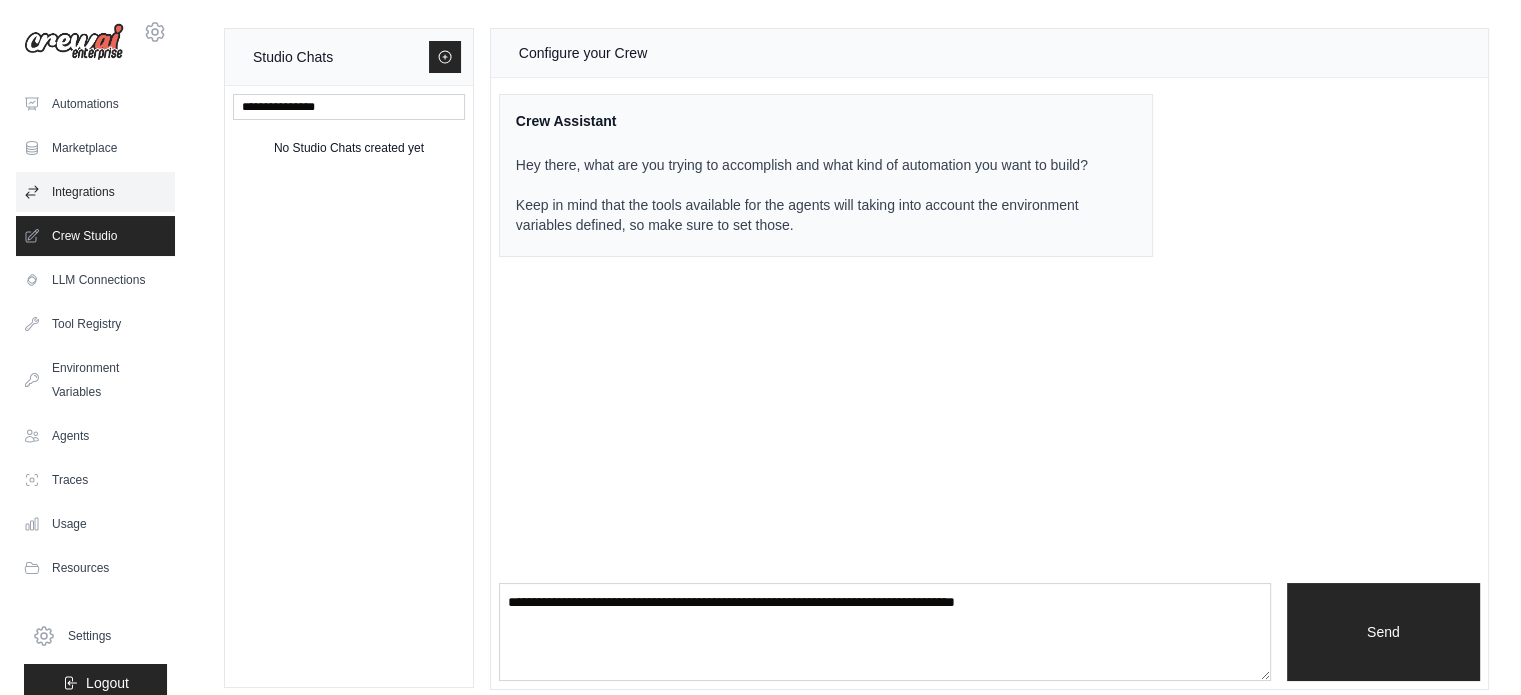click on "Integrations" at bounding box center (95, 192) 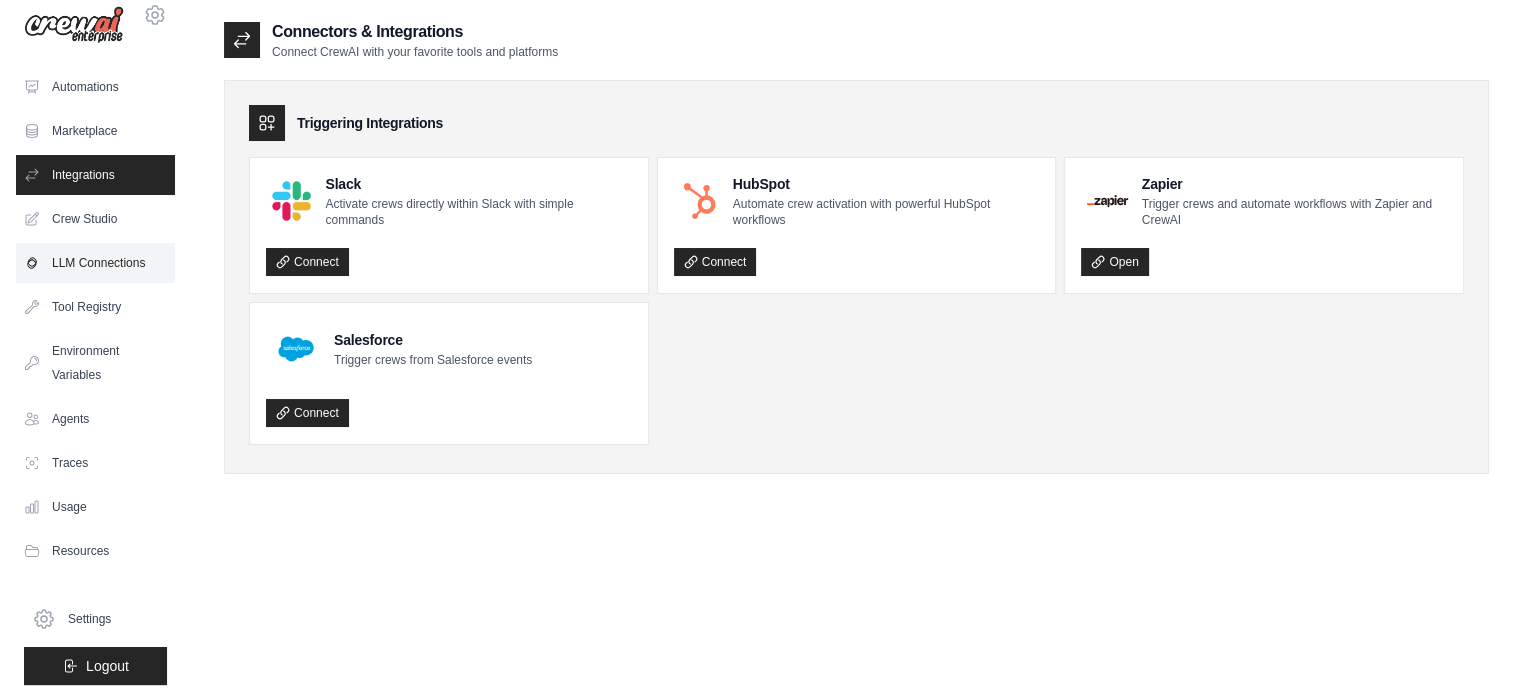 scroll, scrollTop: 22, scrollLeft: 0, axis: vertical 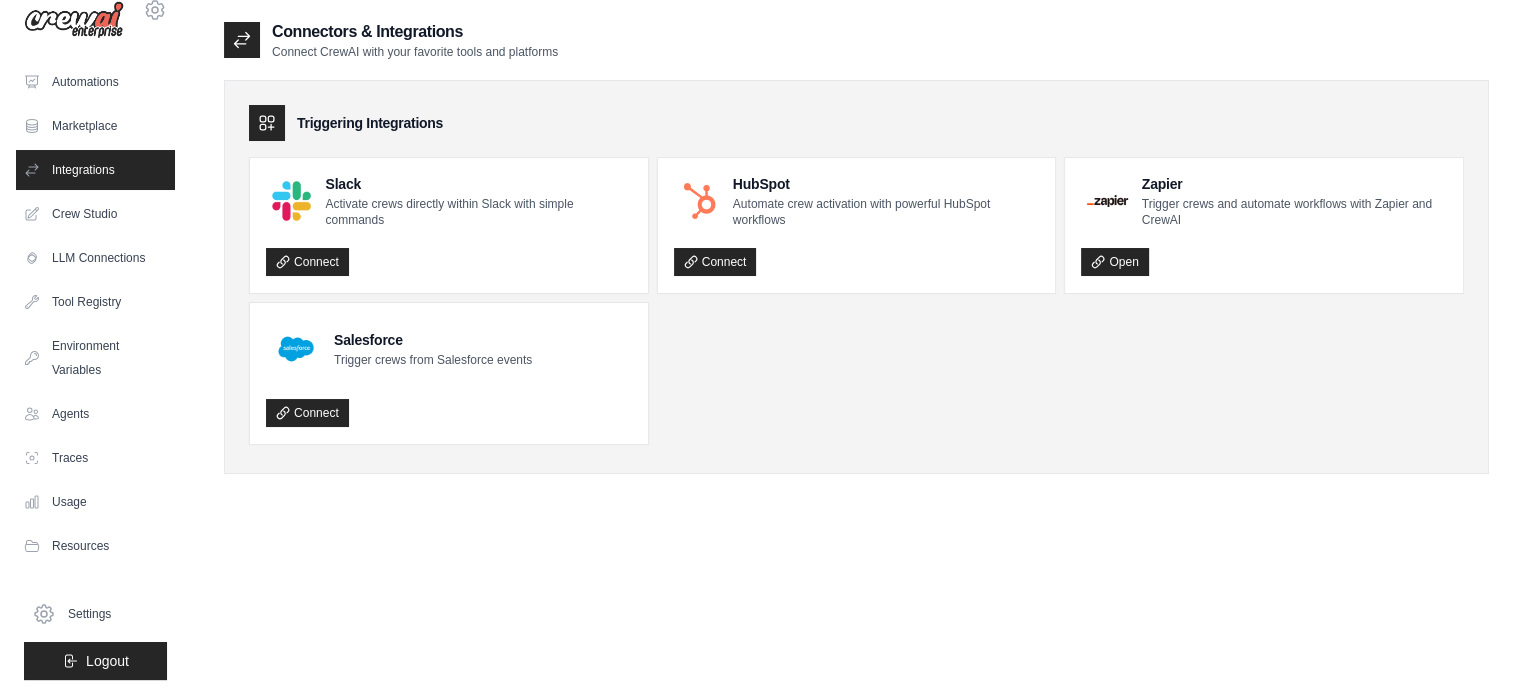 click 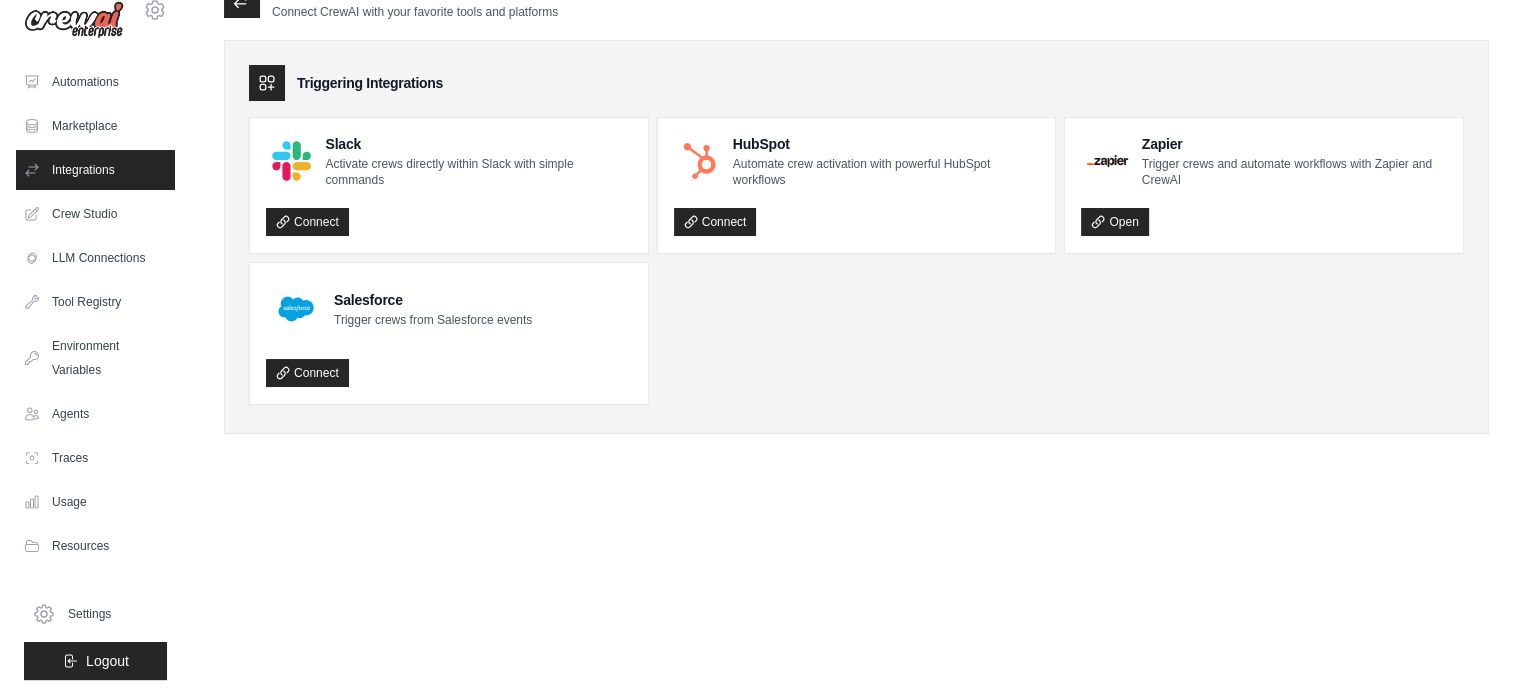 scroll, scrollTop: 0, scrollLeft: 0, axis: both 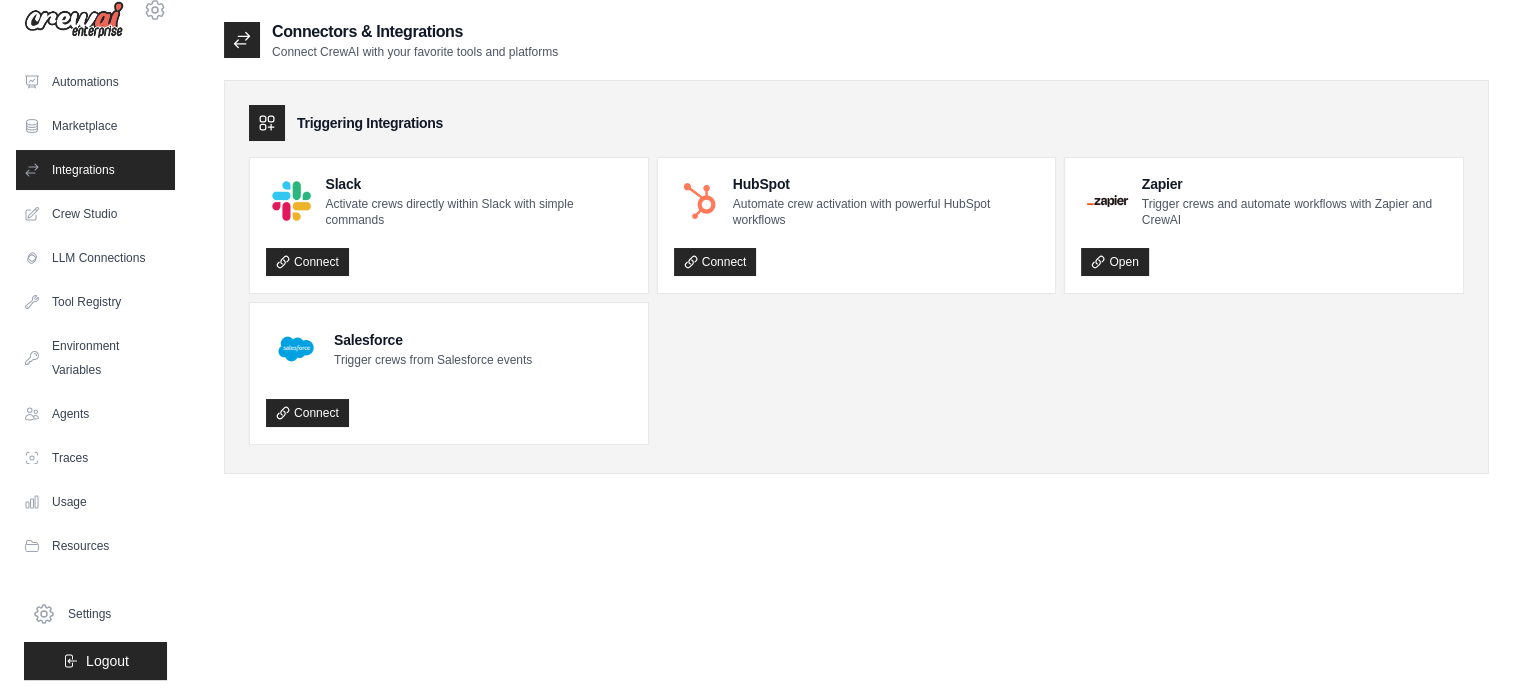click on "Connectors & Integrations
Connect CrewAI with your favorite tools and platforms
Triggering Integrations
Slack
Activate crews directly within Slack with simple commands
Connect
HubSpot
Automate crew activation with powerful HubSpot workflows" at bounding box center (856, 367) 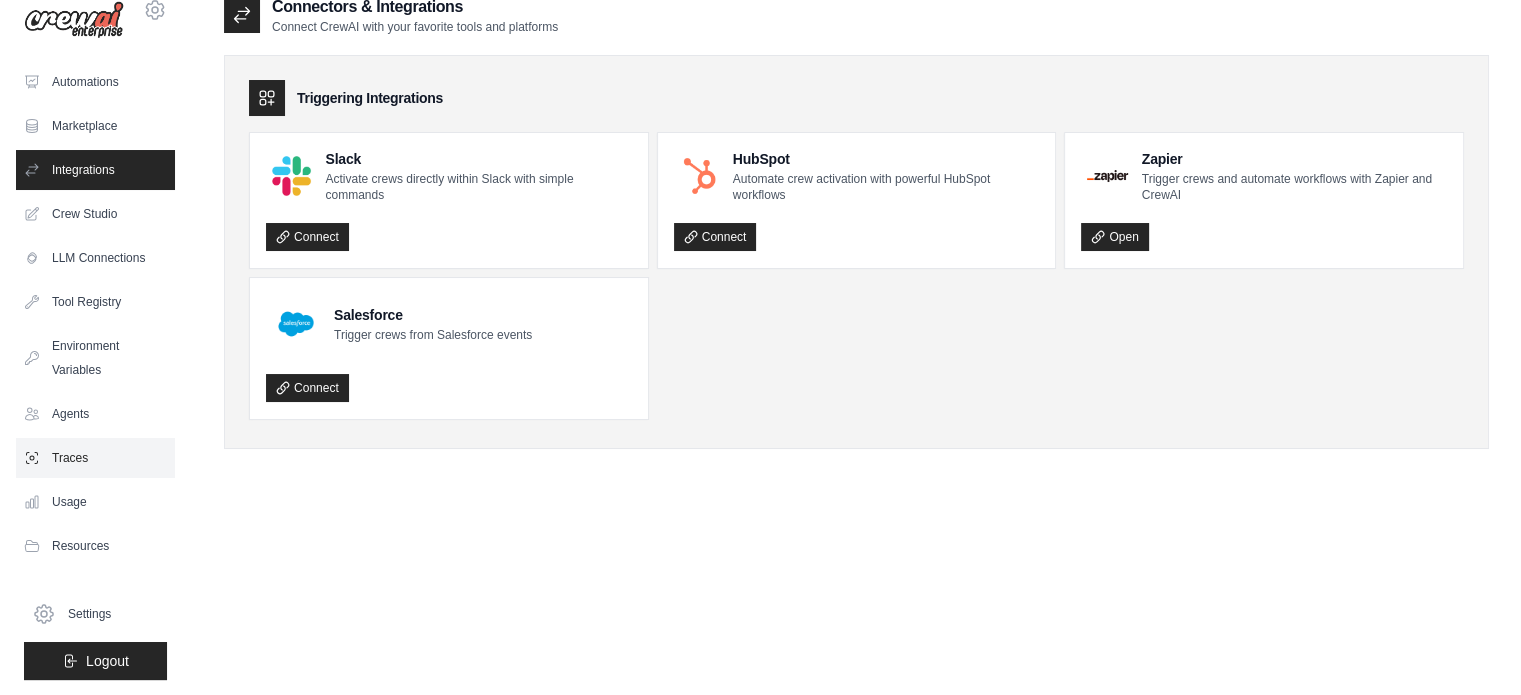 scroll, scrollTop: 40, scrollLeft: 0, axis: vertical 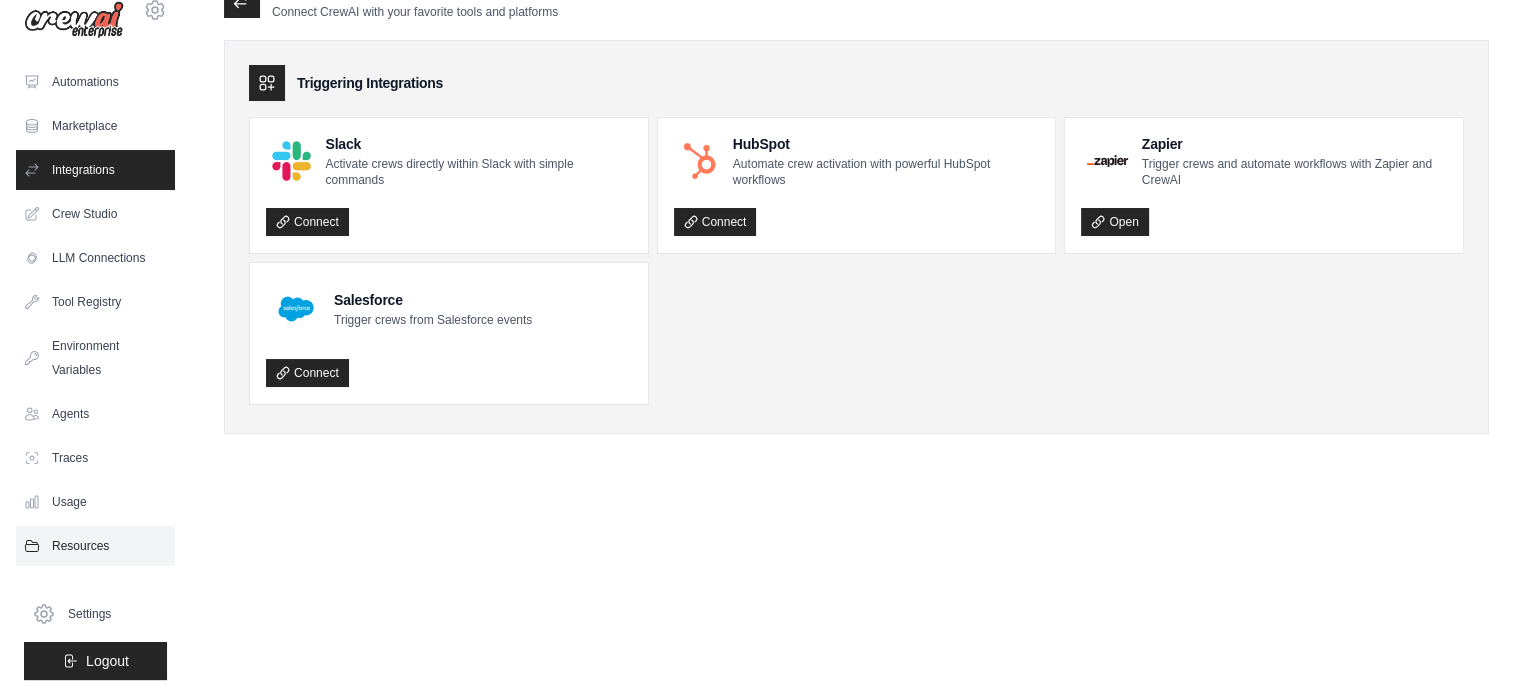 click on "Resources" at bounding box center (95, 546) 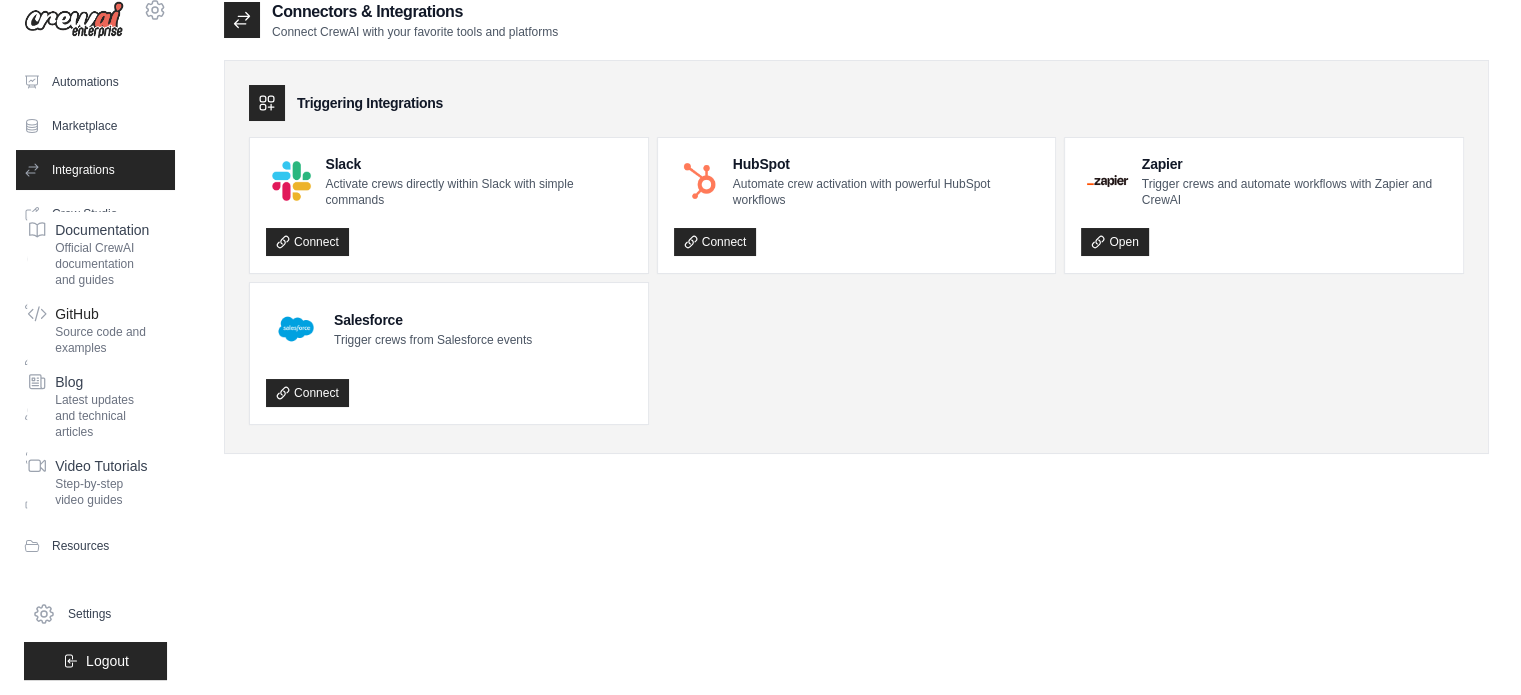 scroll, scrollTop: 0, scrollLeft: 0, axis: both 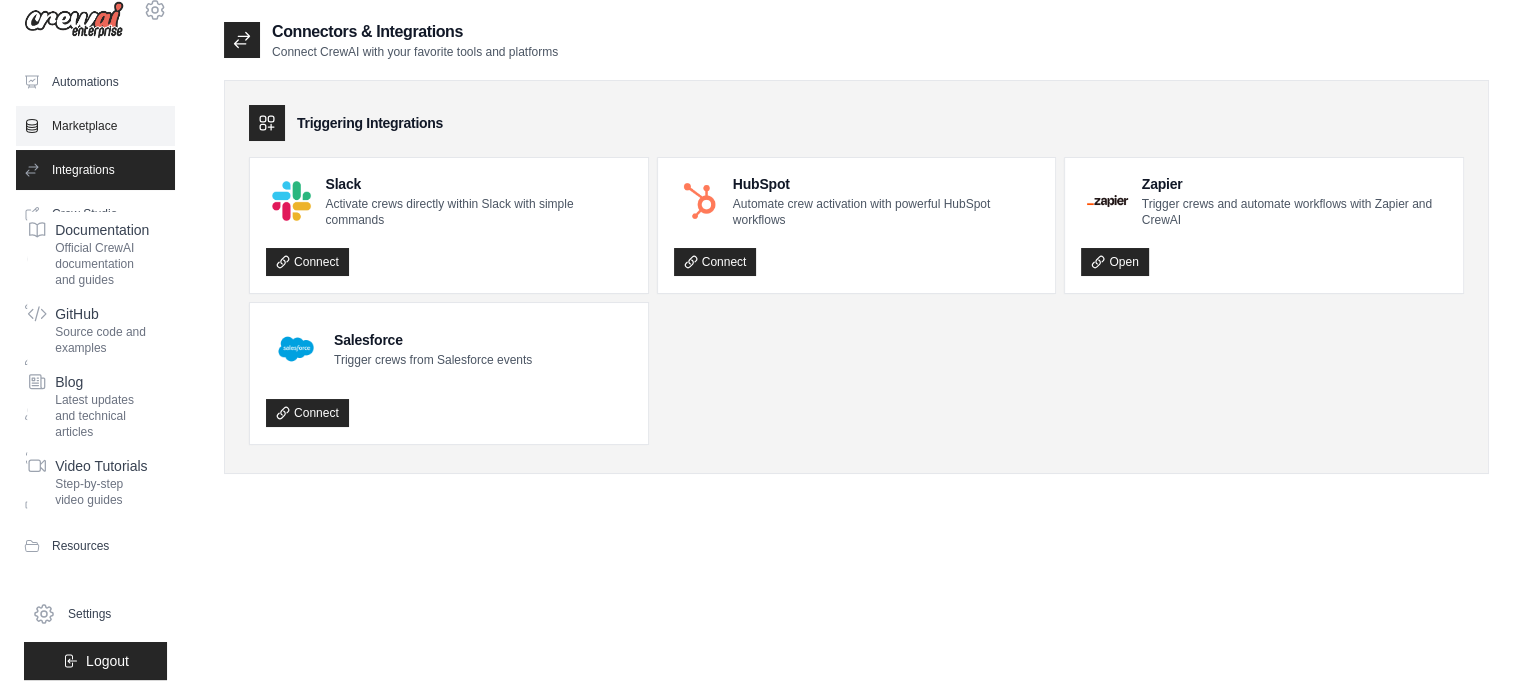 click on "Marketplace" at bounding box center (95, 126) 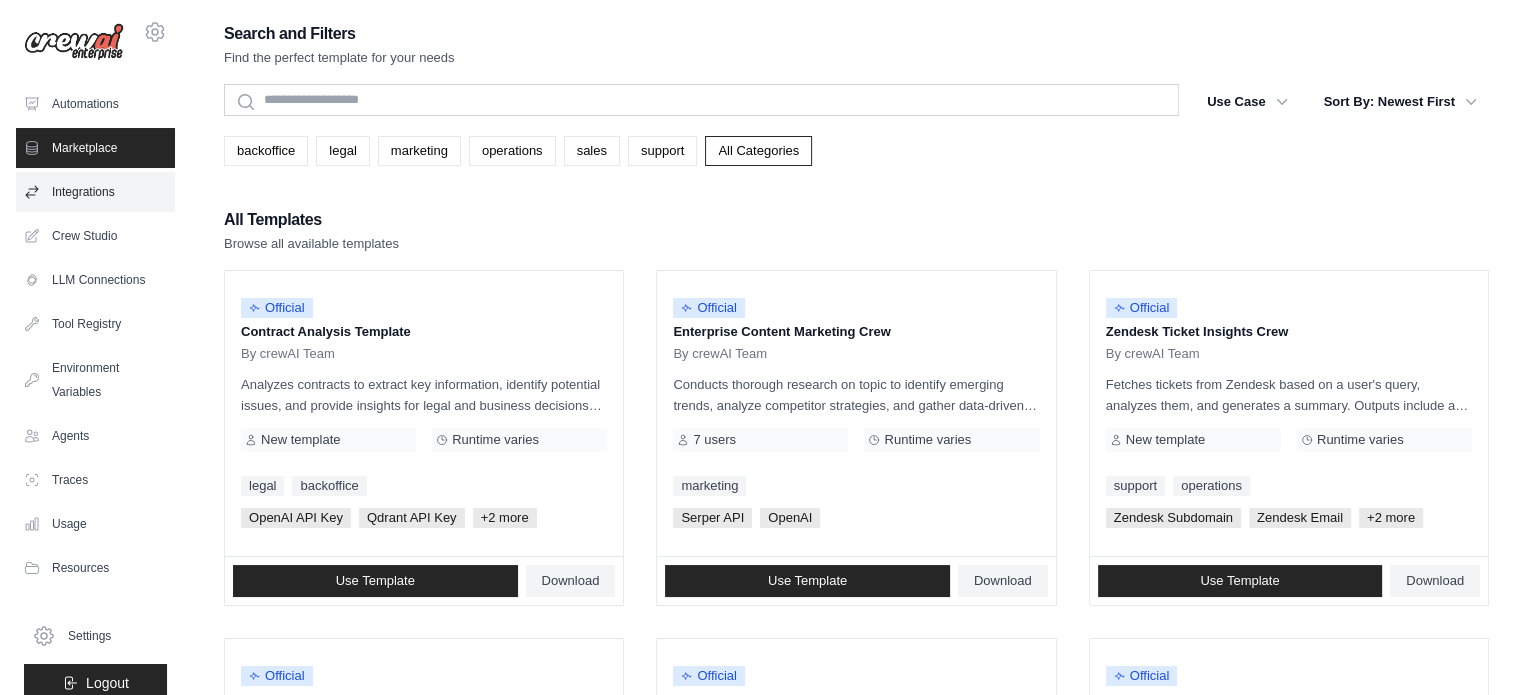 click on "Integrations" at bounding box center (95, 192) 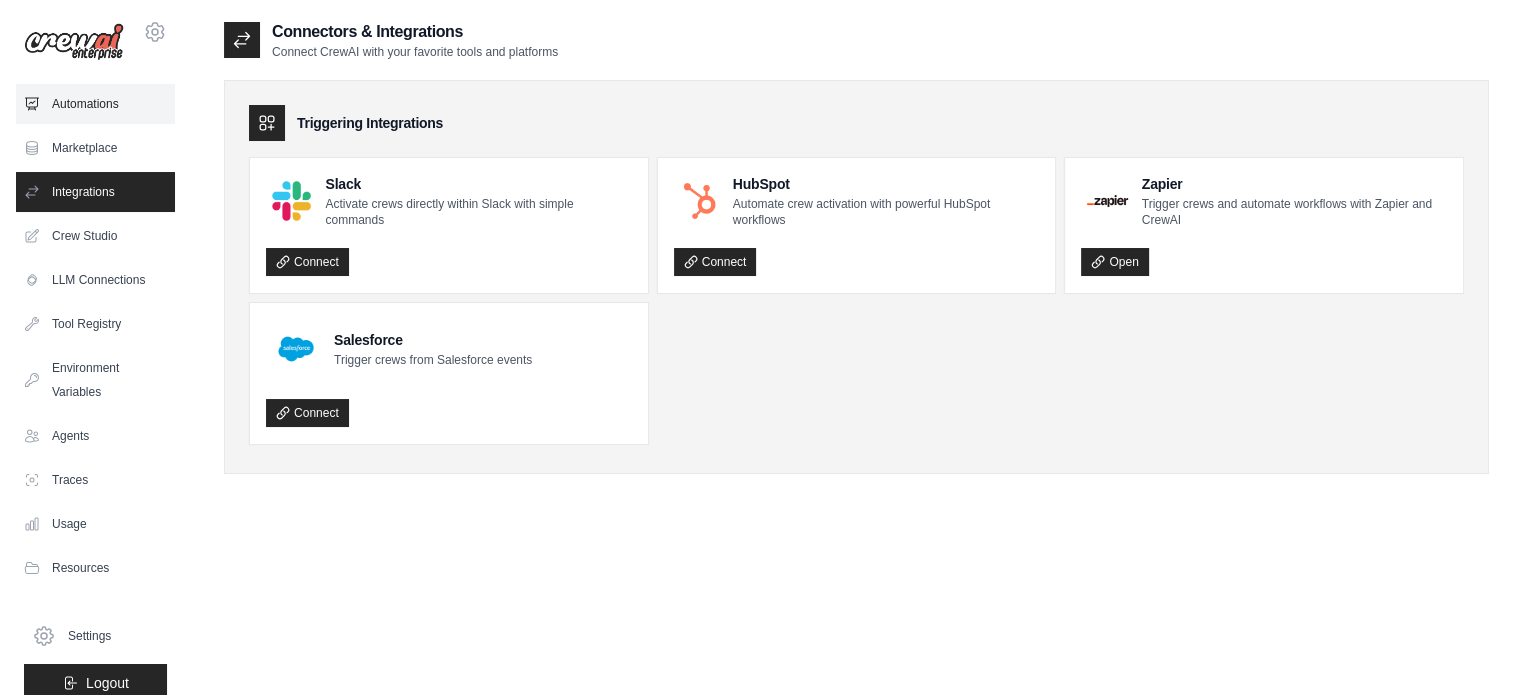 click on "Automations" at bounding box center [95, 104] 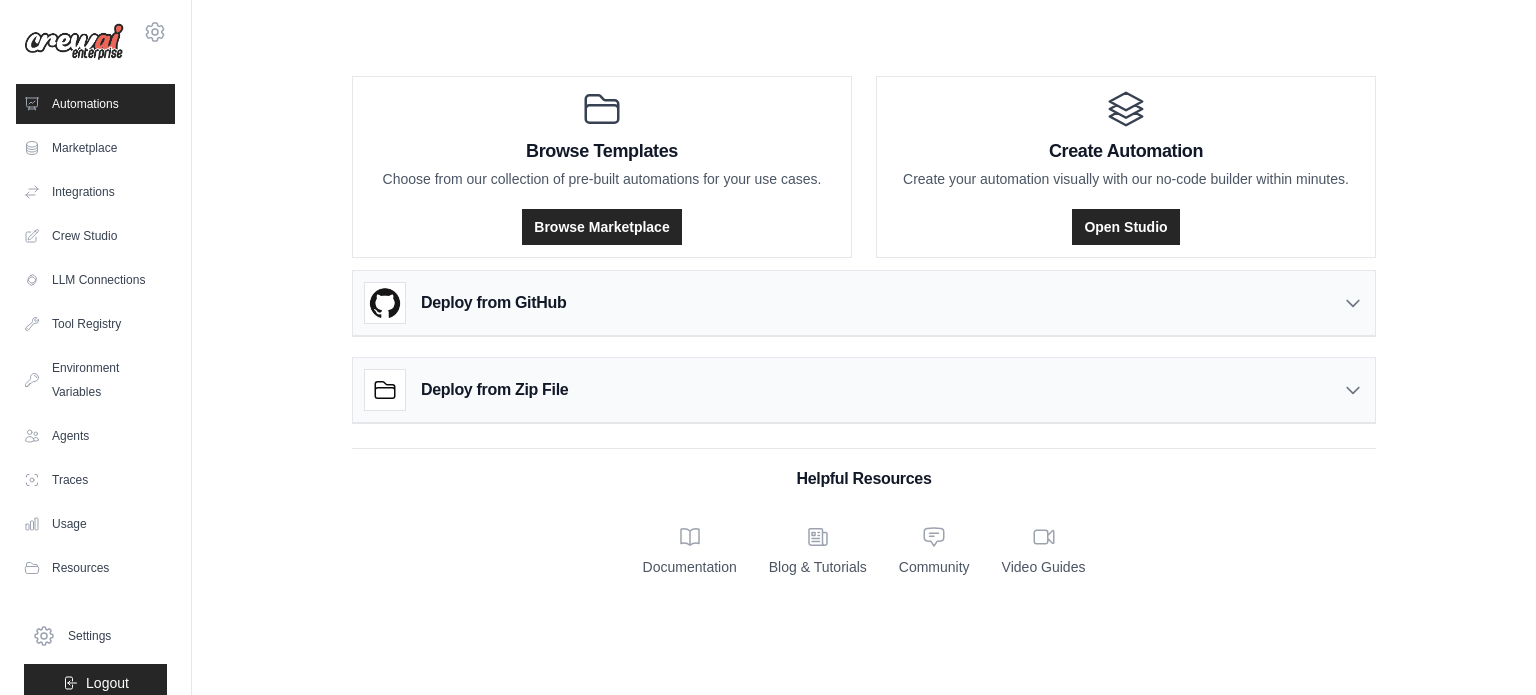 click on "Helpful Resources
Documentation
Blog & Tutorials
Community
Video Guides" at bounding box center [864, 512] 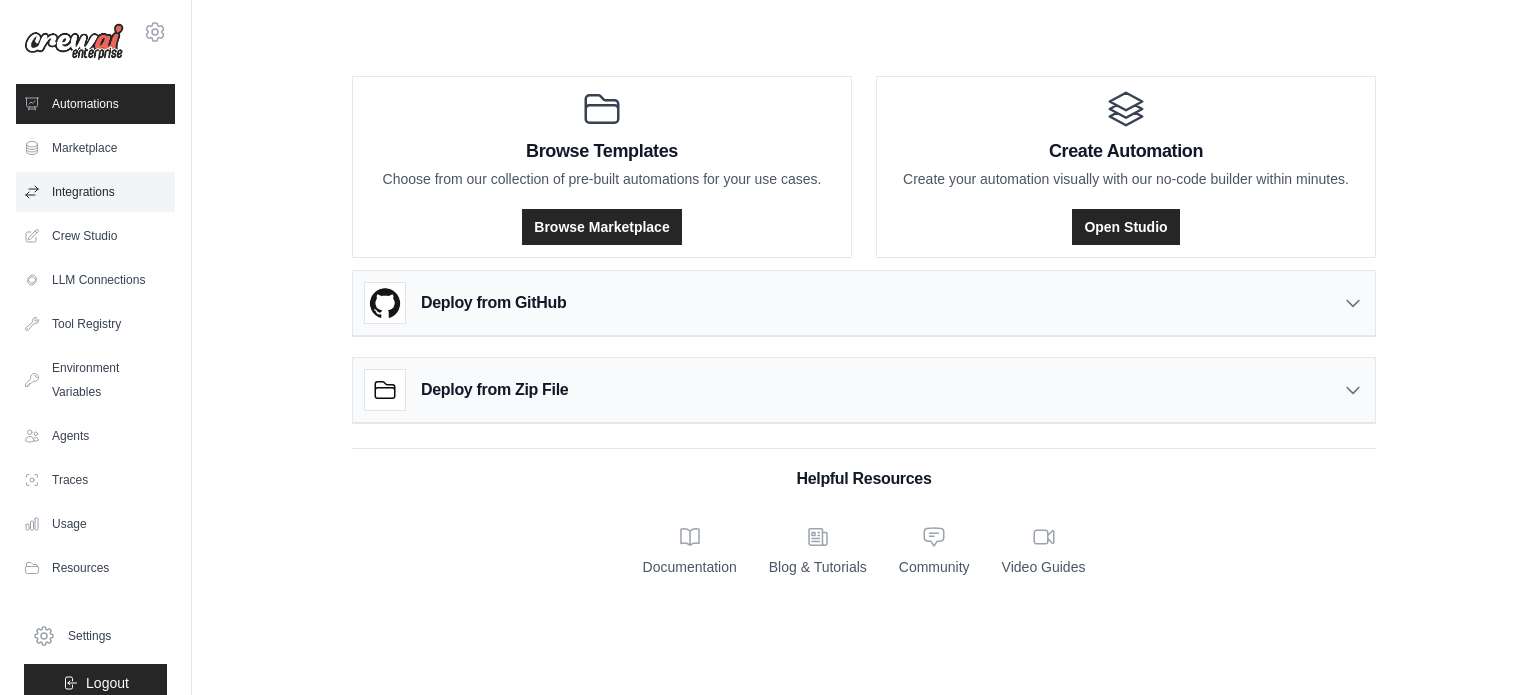 click on "Integrations" at bounding box center [95, 192] 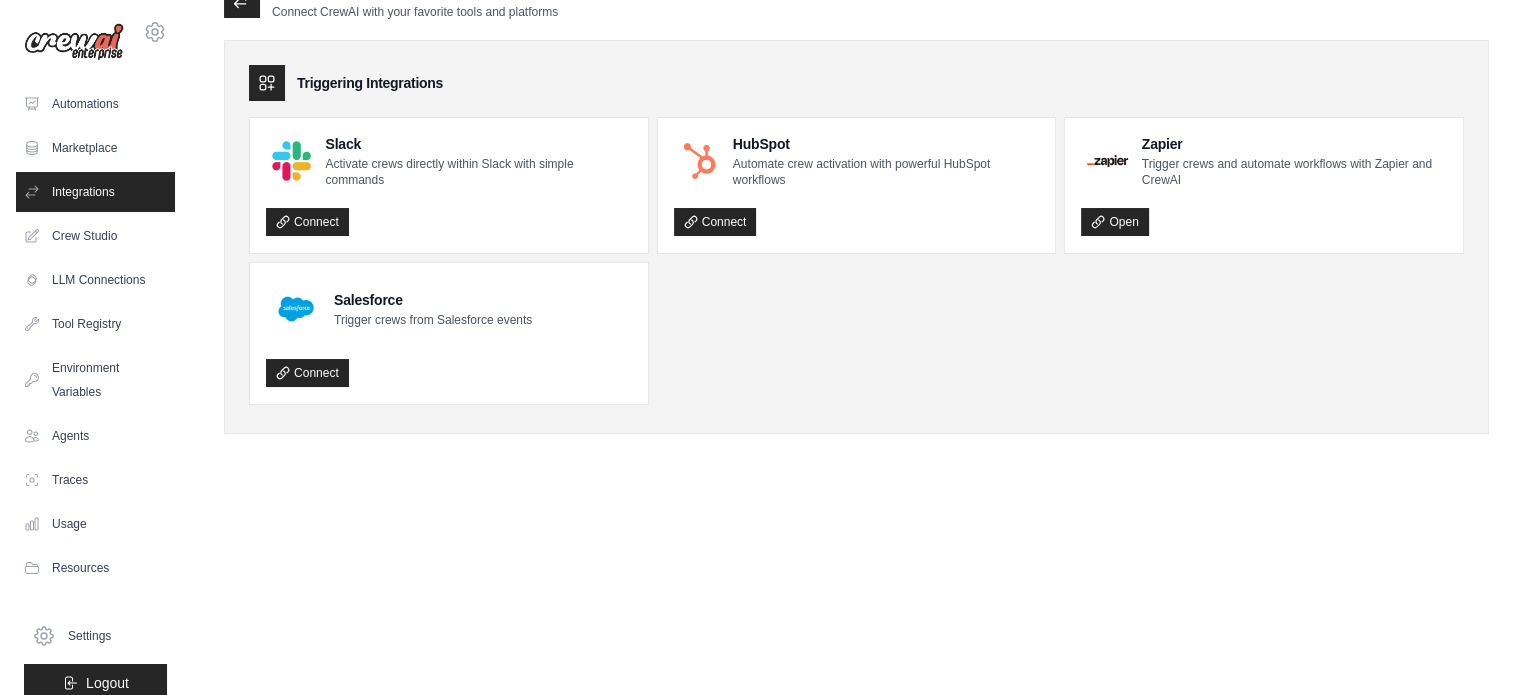 scroll, scrollTop: 0, scrollLeft: 0, axis: both 